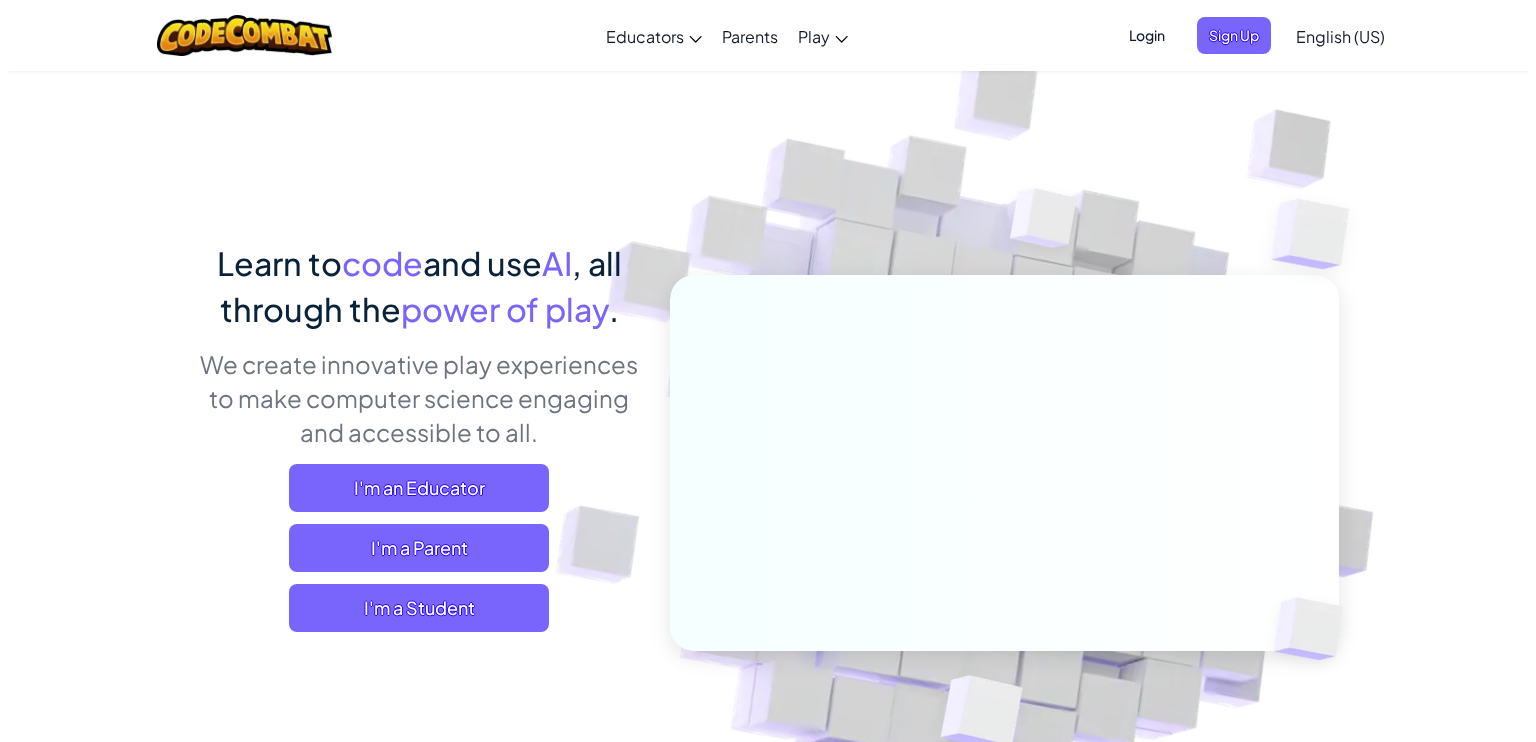 scroll, scrollTop: 0, scrollLeft: 0, axis: both 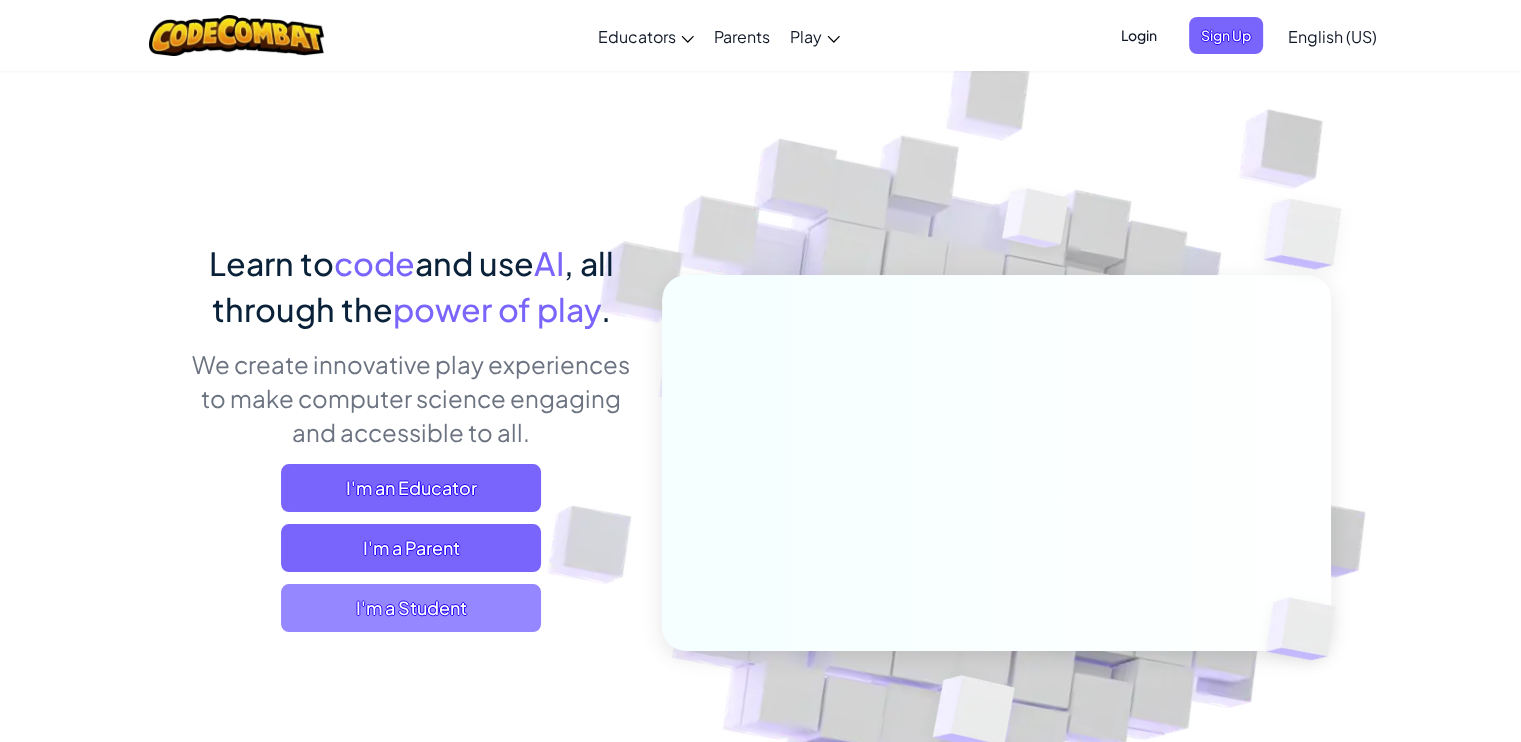 click on "I'm a Student" at bounding box center (411, 608) 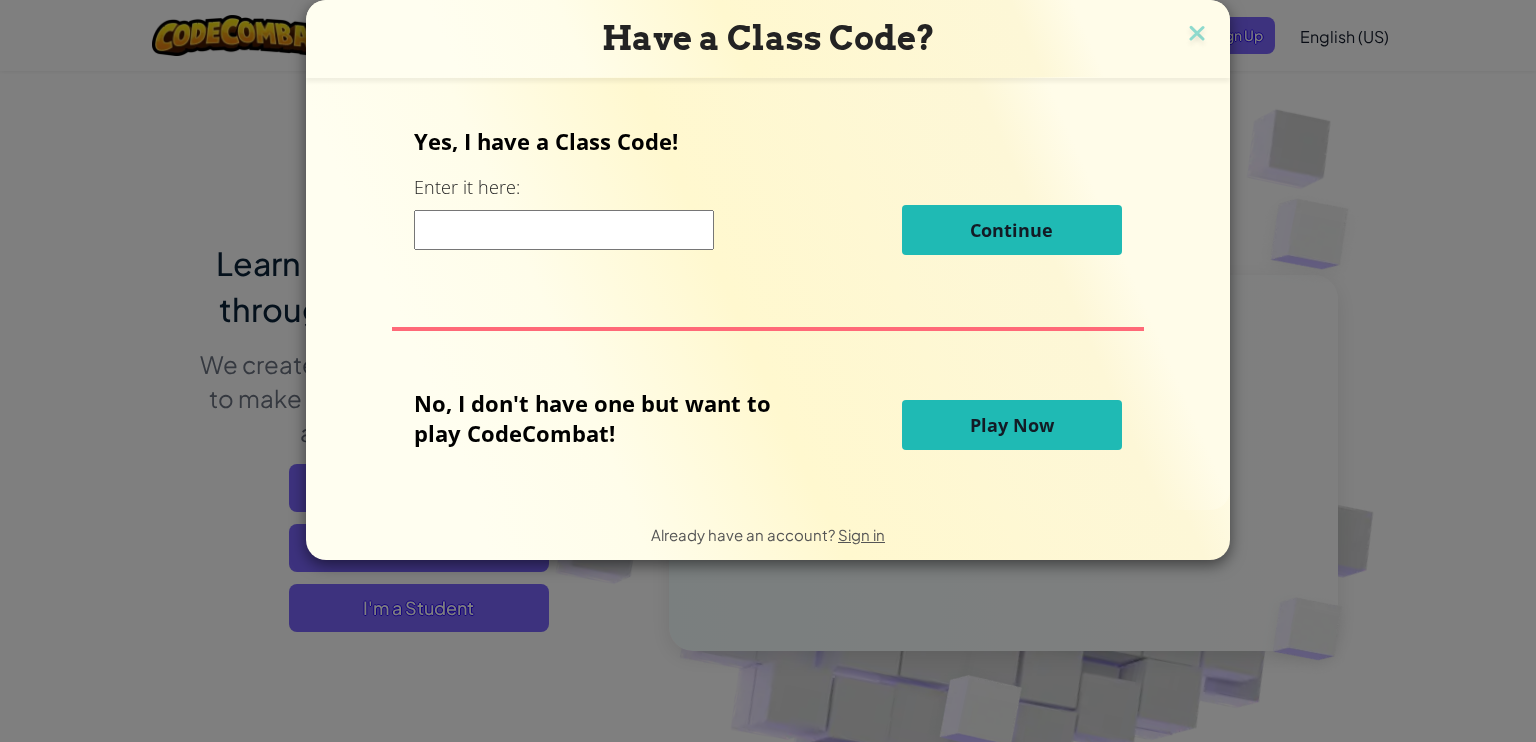click at bounding box center (564, 230) 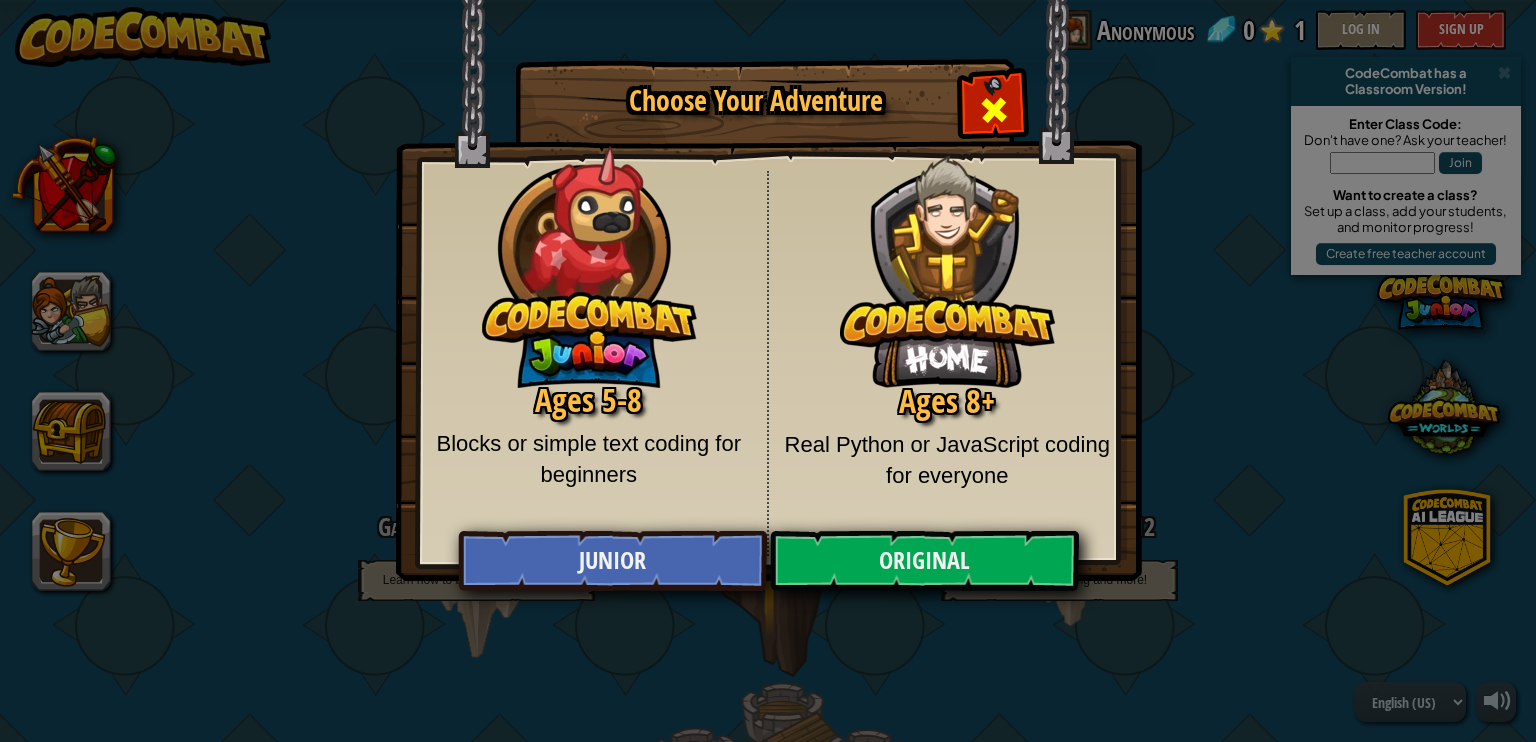click at bounding box center [994, 110] 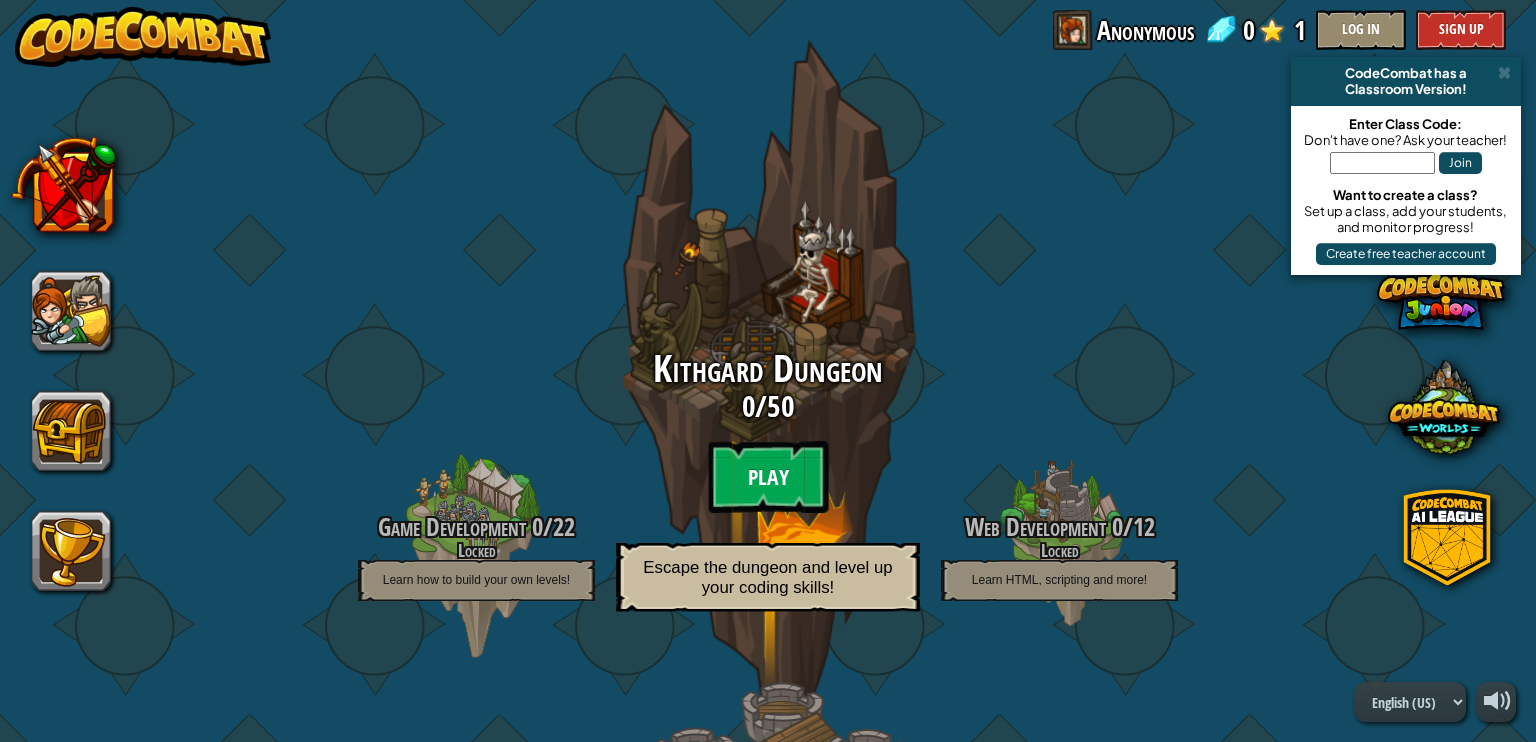 click on "Play" at bounding box center (768, 477) 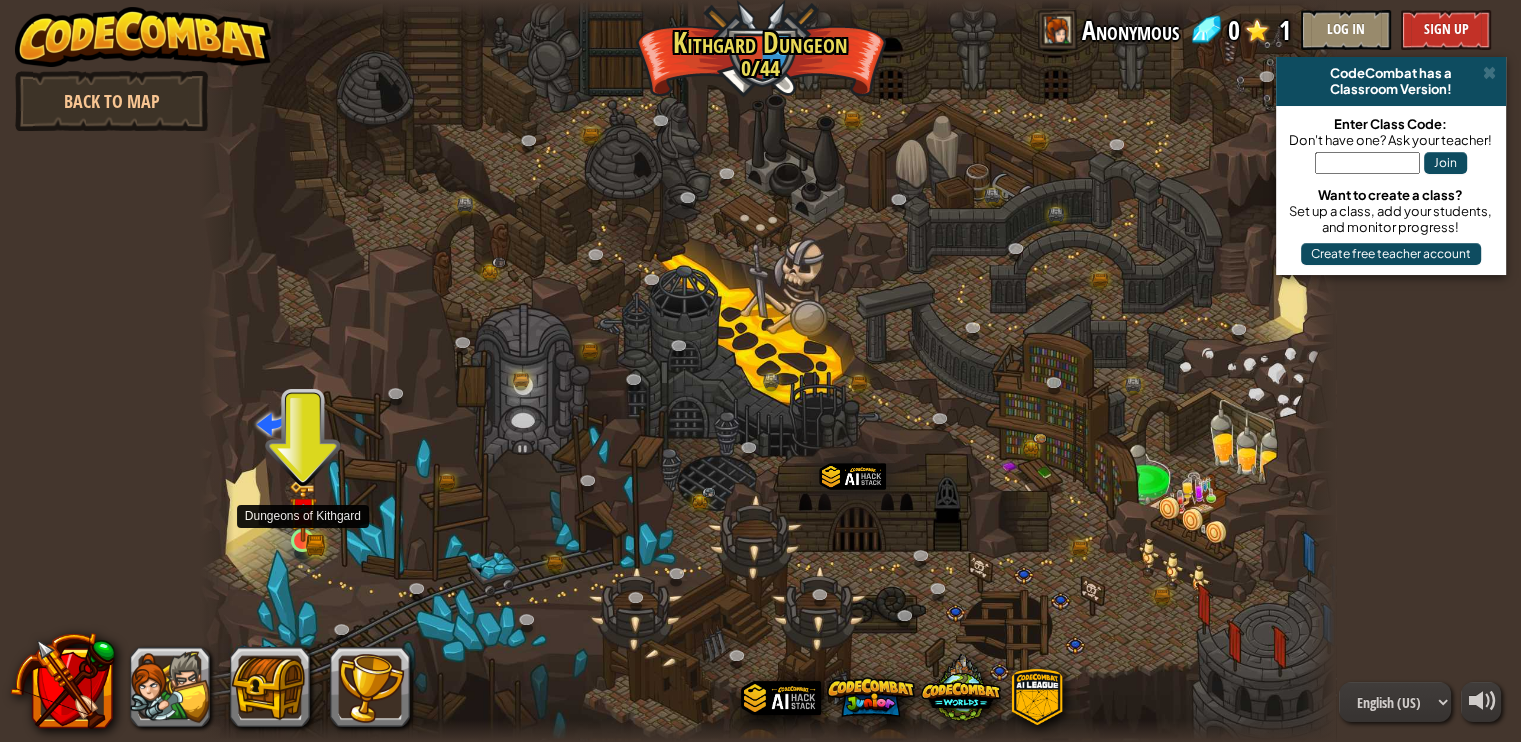 click at bounding box center (302, 511) 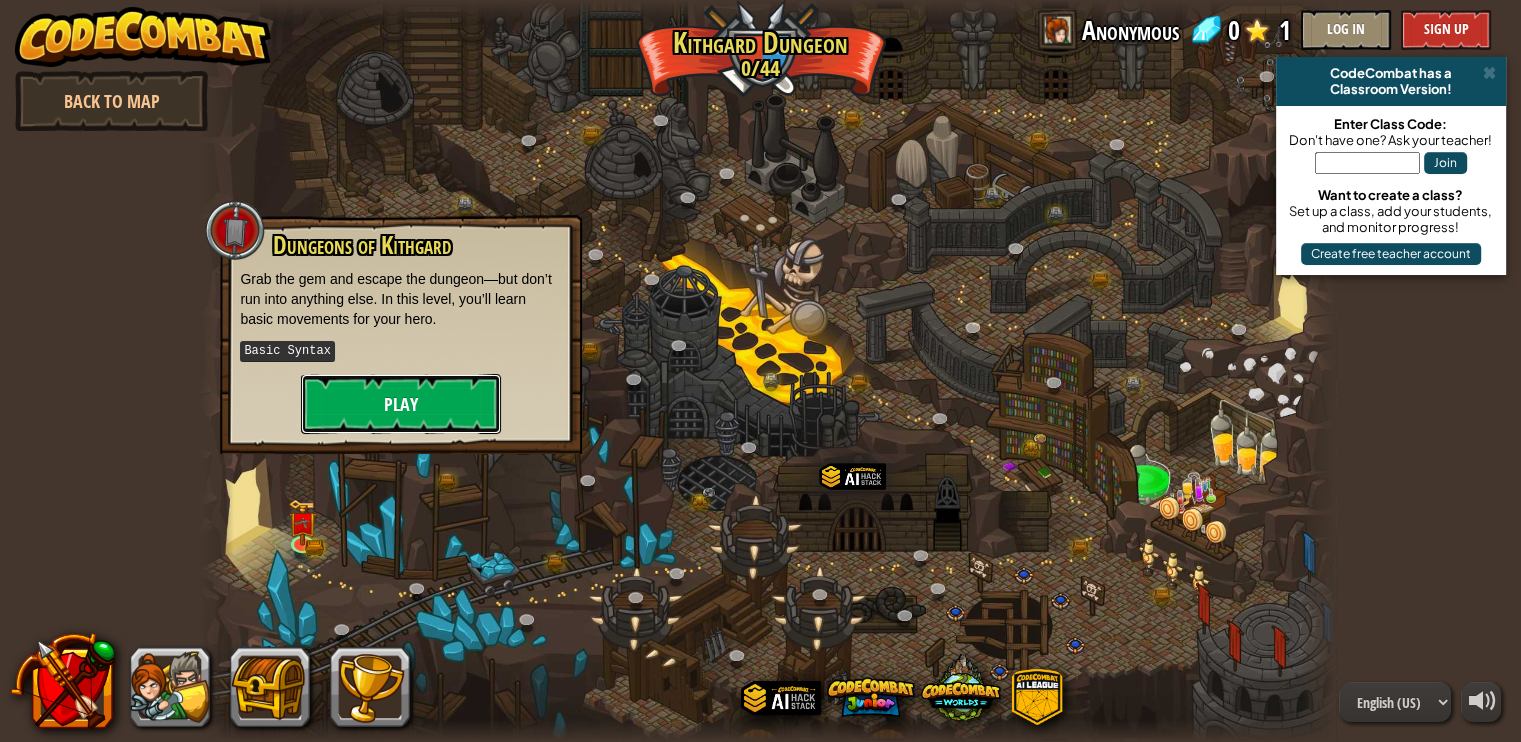 click on "Play" at bounding box center [401, 404] 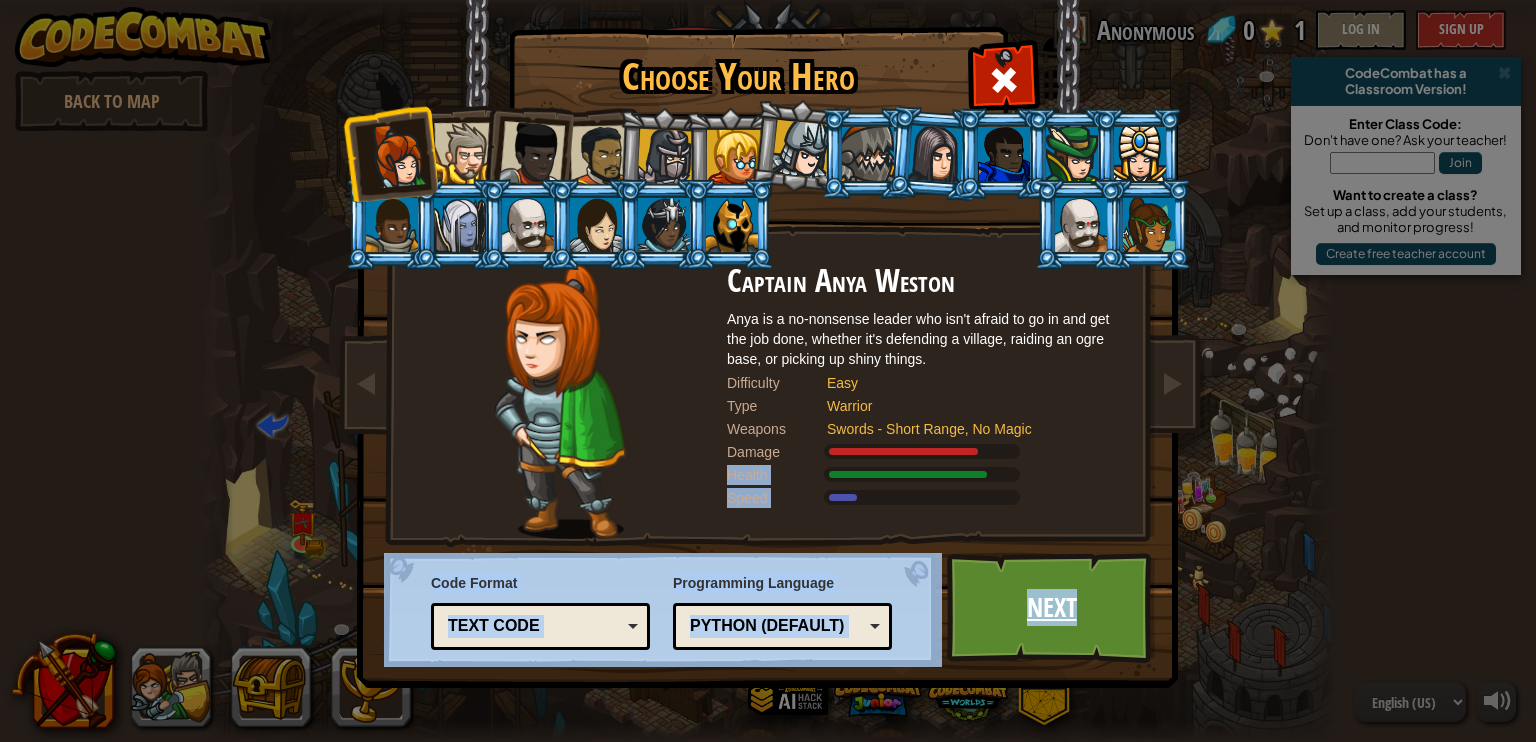 drag, startPoint x: 1008, startPoint y: 513, endPoint x: 1112, endPoint y: 573, distance: 120.06665 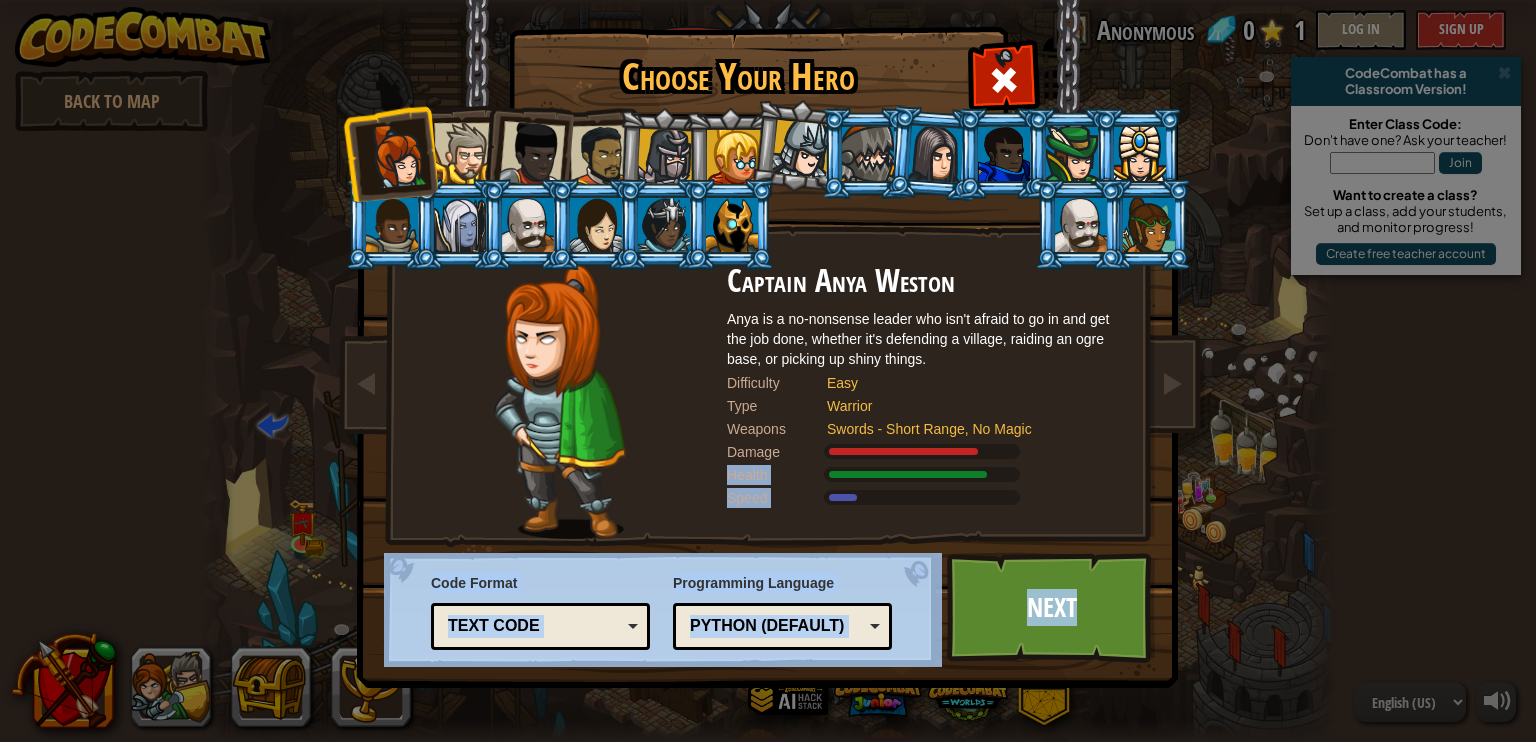 click on "Health" at bounding box center [927, 475] 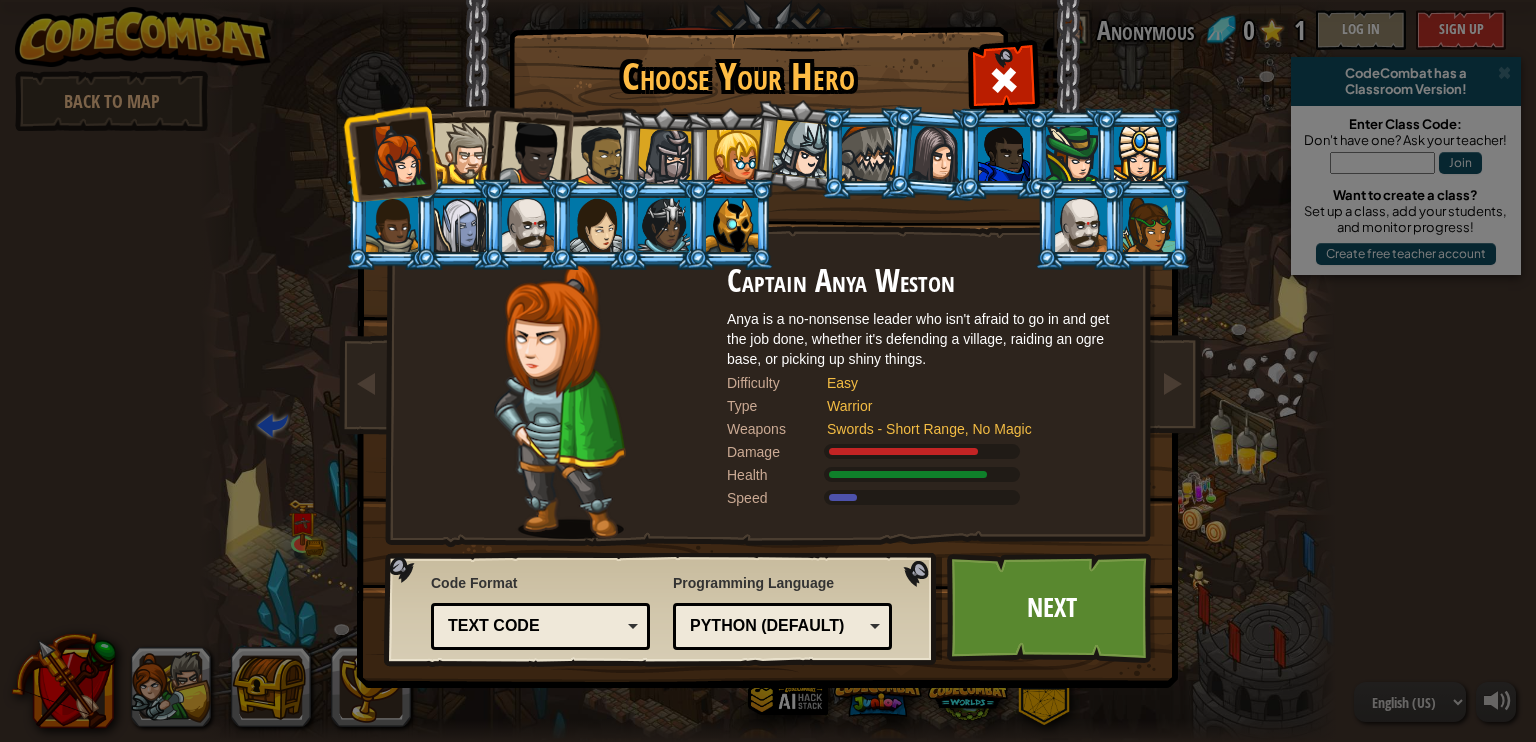click on "Text code" at bounding box center [534, 626] 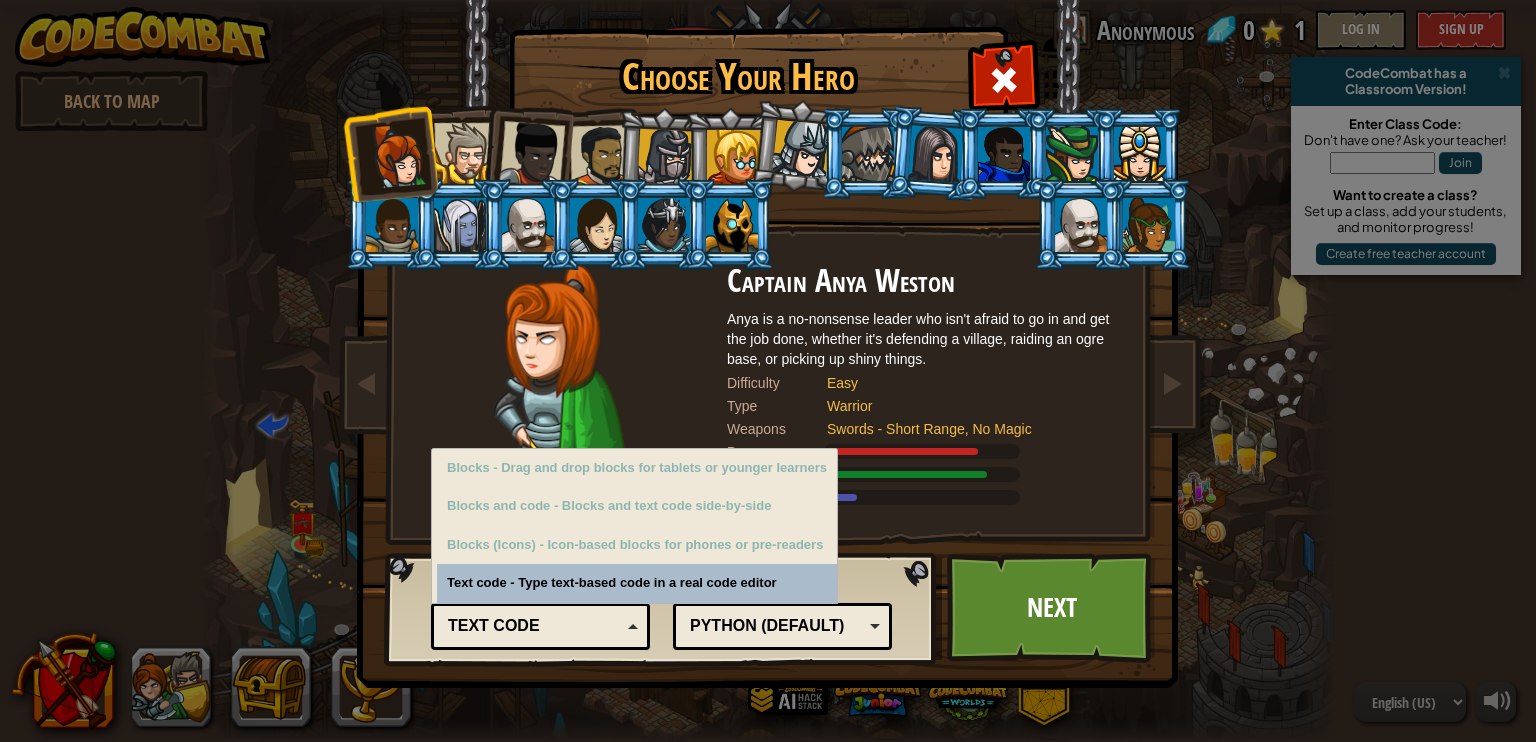click on "Code Format Text code Blocks and code Blocks Blocks (Icons) Text code Blocks - Drag and drop blocks for tablets or younger learners Blocks and code - Blocks and text code side-by-side Blocks (Icons) - Icon-based blocks for phones or pre-readers Text code - Type text-based code in a real code editor" at bounding box center (540, 609) 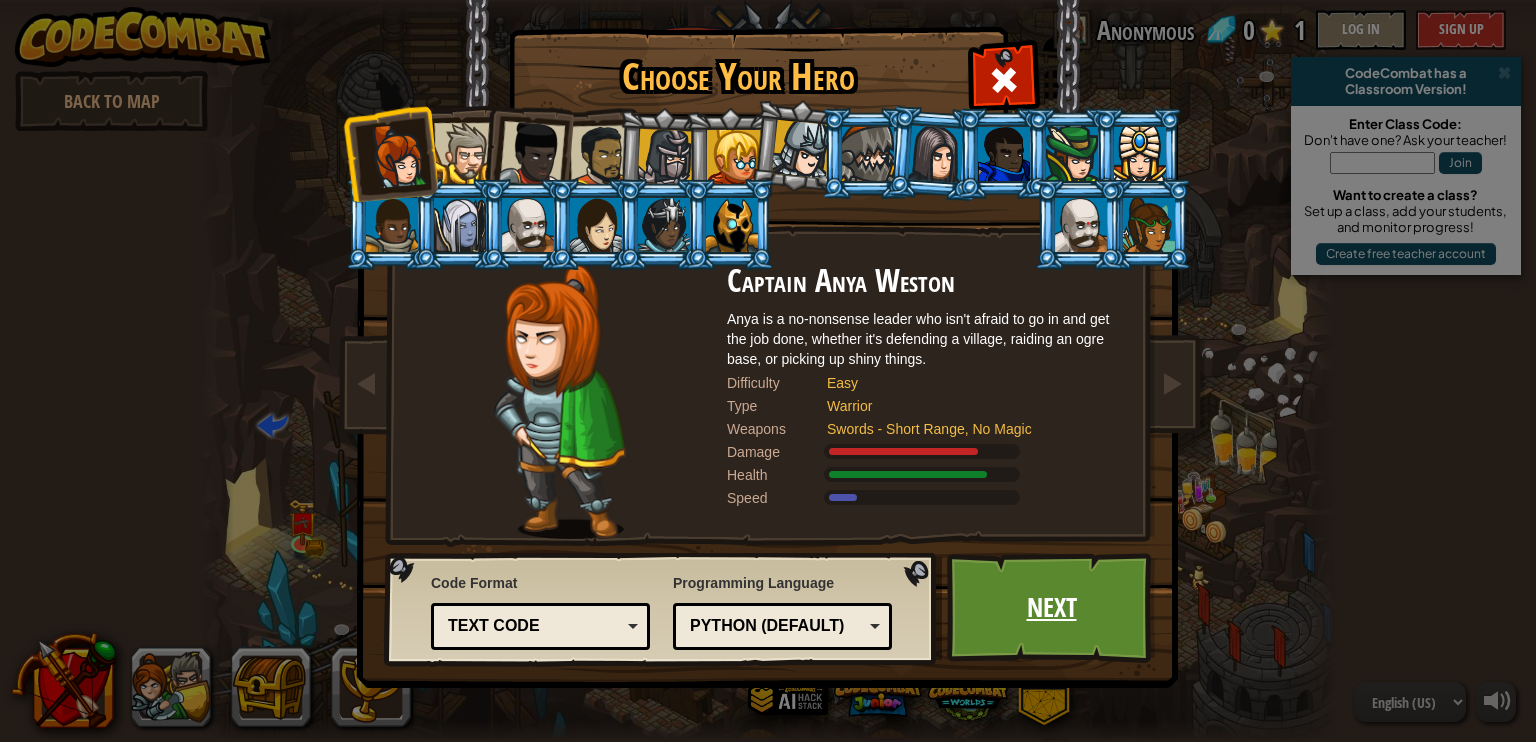 click on "Next" at bounding box center (1051, 608) 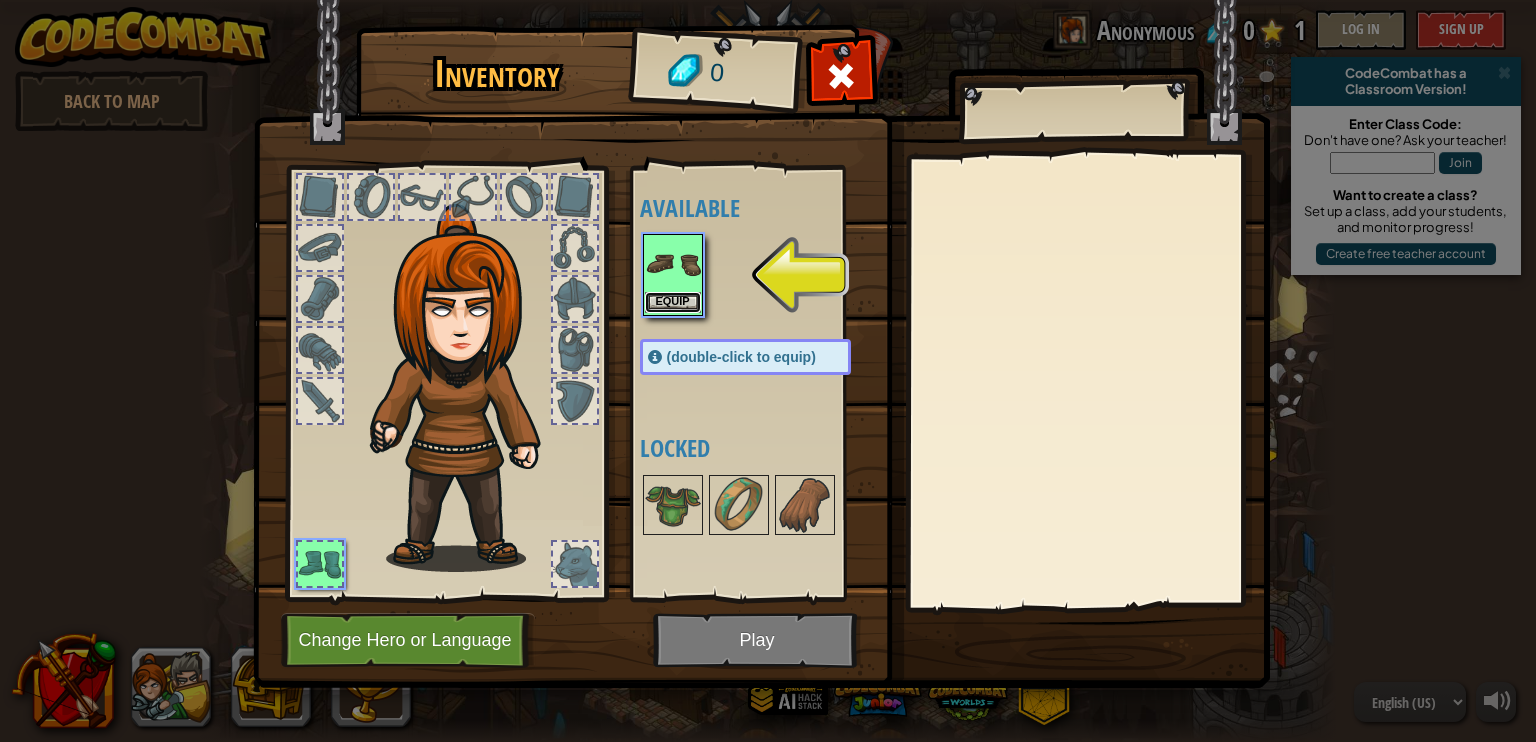 click on "Equip" at bounding box center (673, 302) 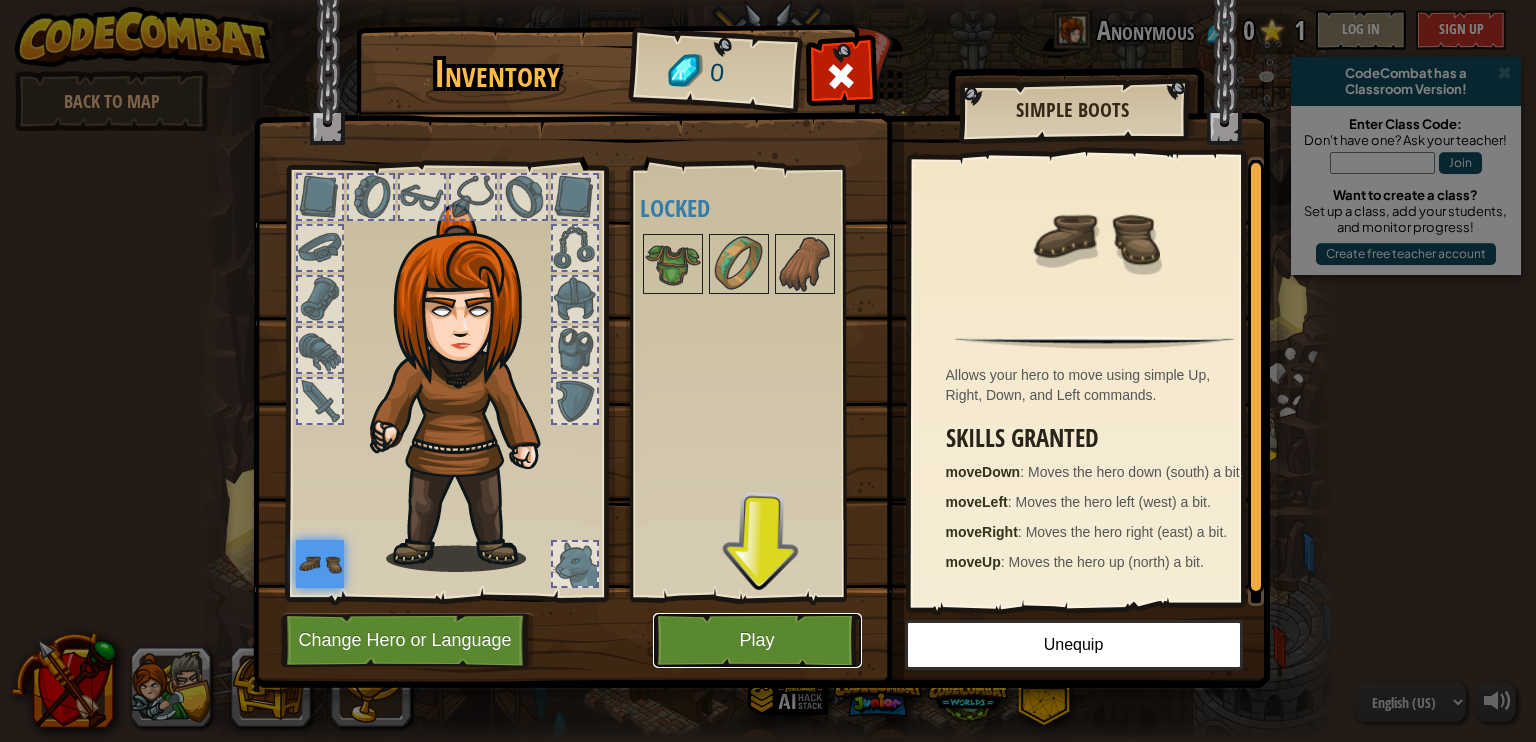 click on "Play" at bounding box center [757, 640] 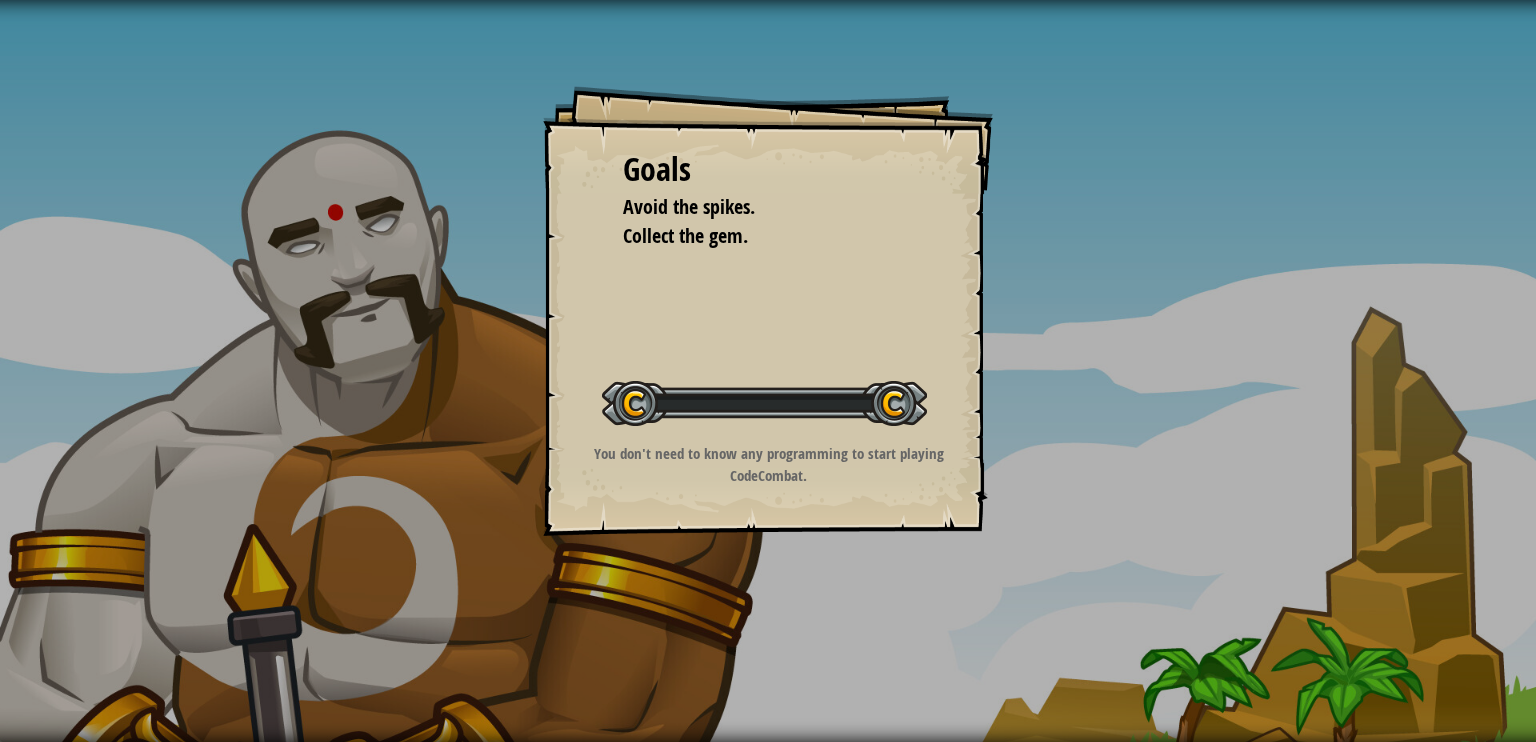 click on "Goals Avoid the spikes. Collect the gem. Start Level Error loading from server. Try refreshing the page. You'll need a subscription to play this level. Subscribe You'll need to join a course to play this level. Back to my courses Ask your teacher to assign a license to you so you can continue to play CodeCombat! Back to my courses This level is locked. Back to my courses You don't need to know any programming to start playing CodeCombat." at bounding box center [768, 371] 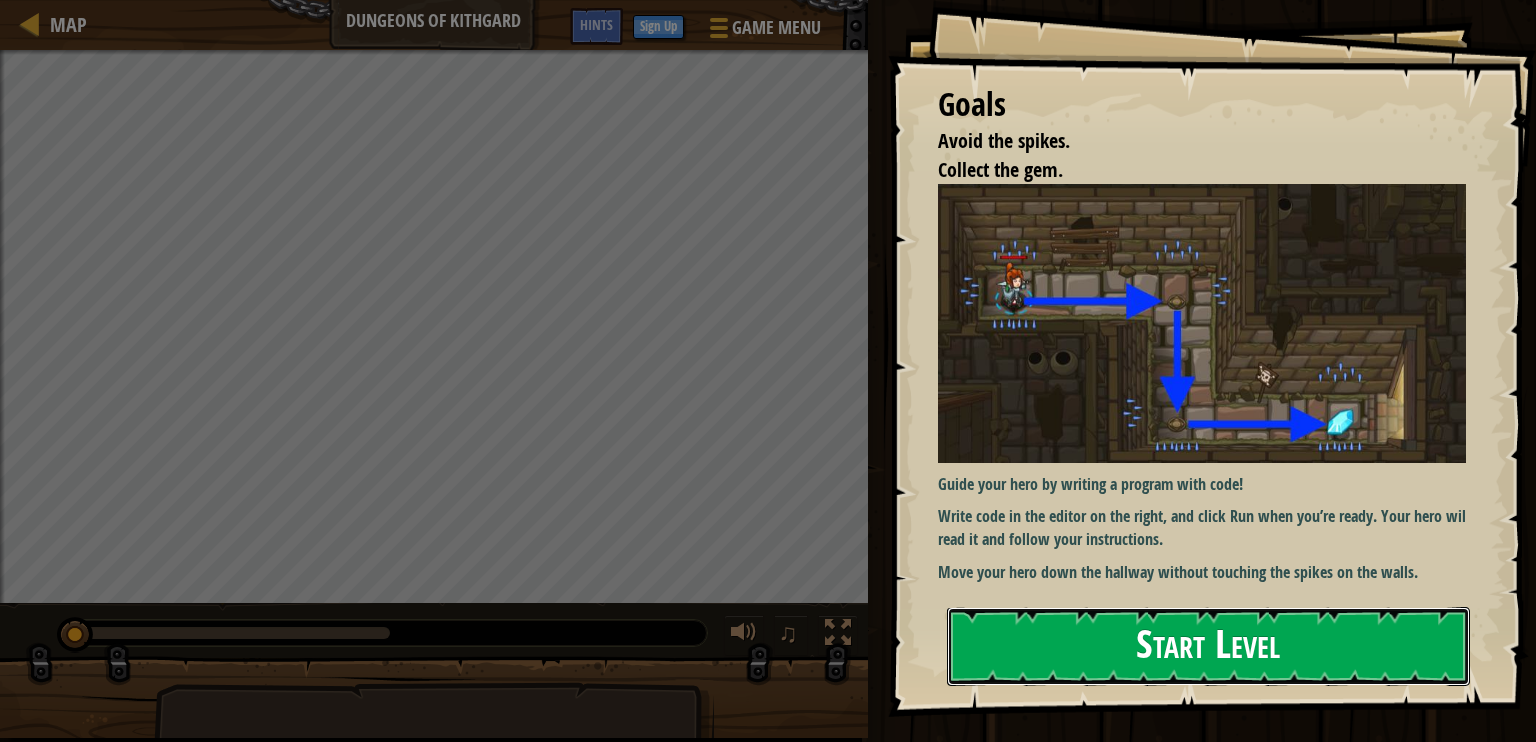 click on "Start Level" at bounding box center [1208, 646] 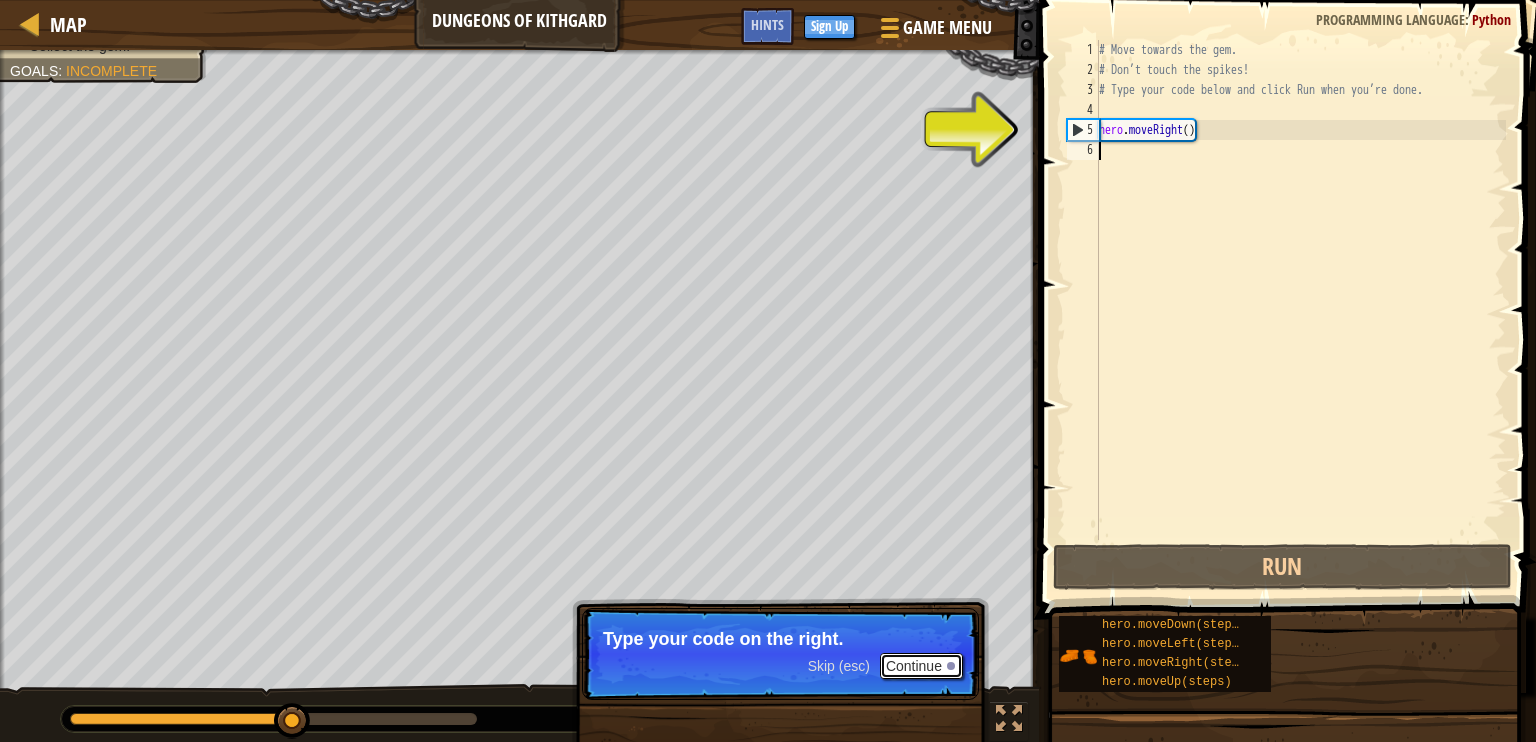 click on "Continue" at bounding box center [921, 666] 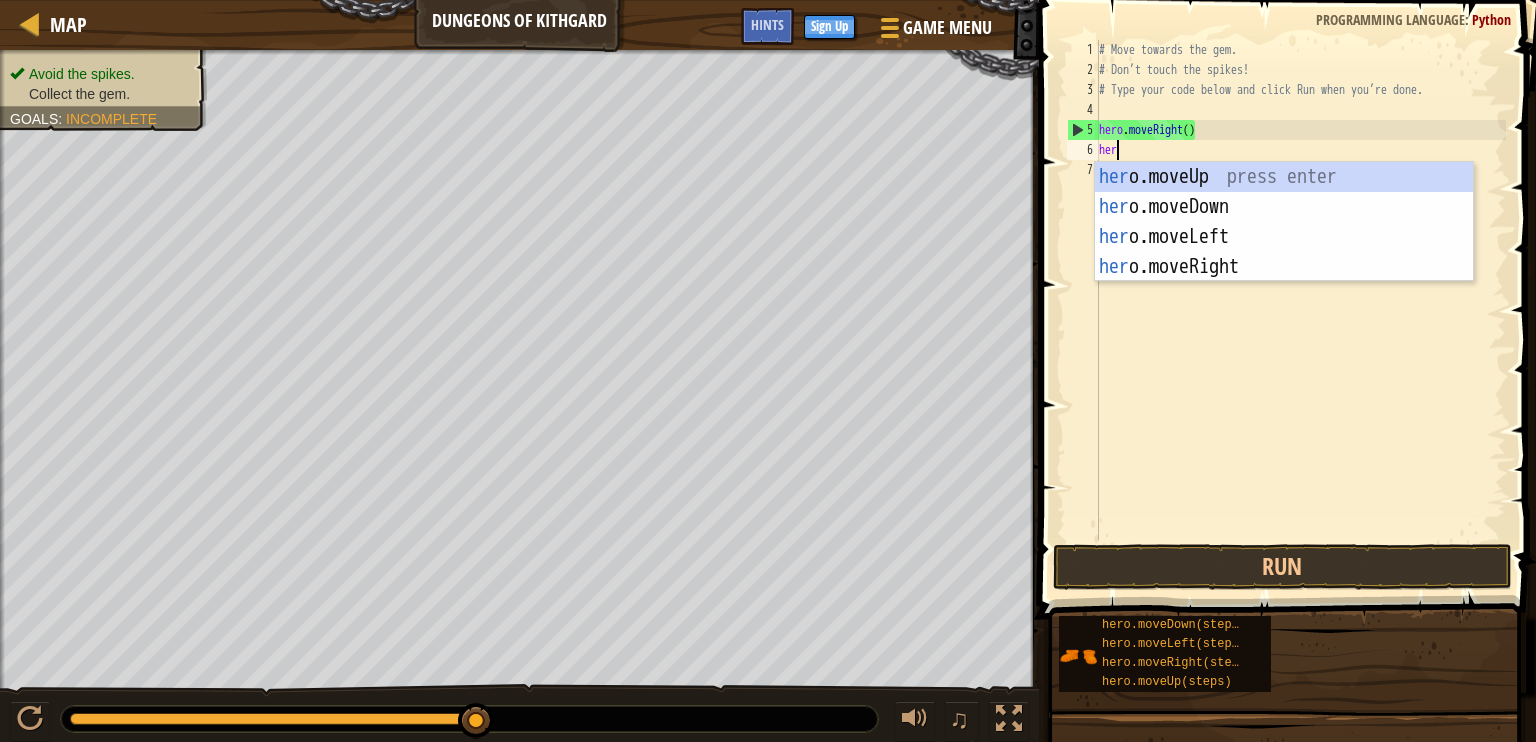type on "hero" 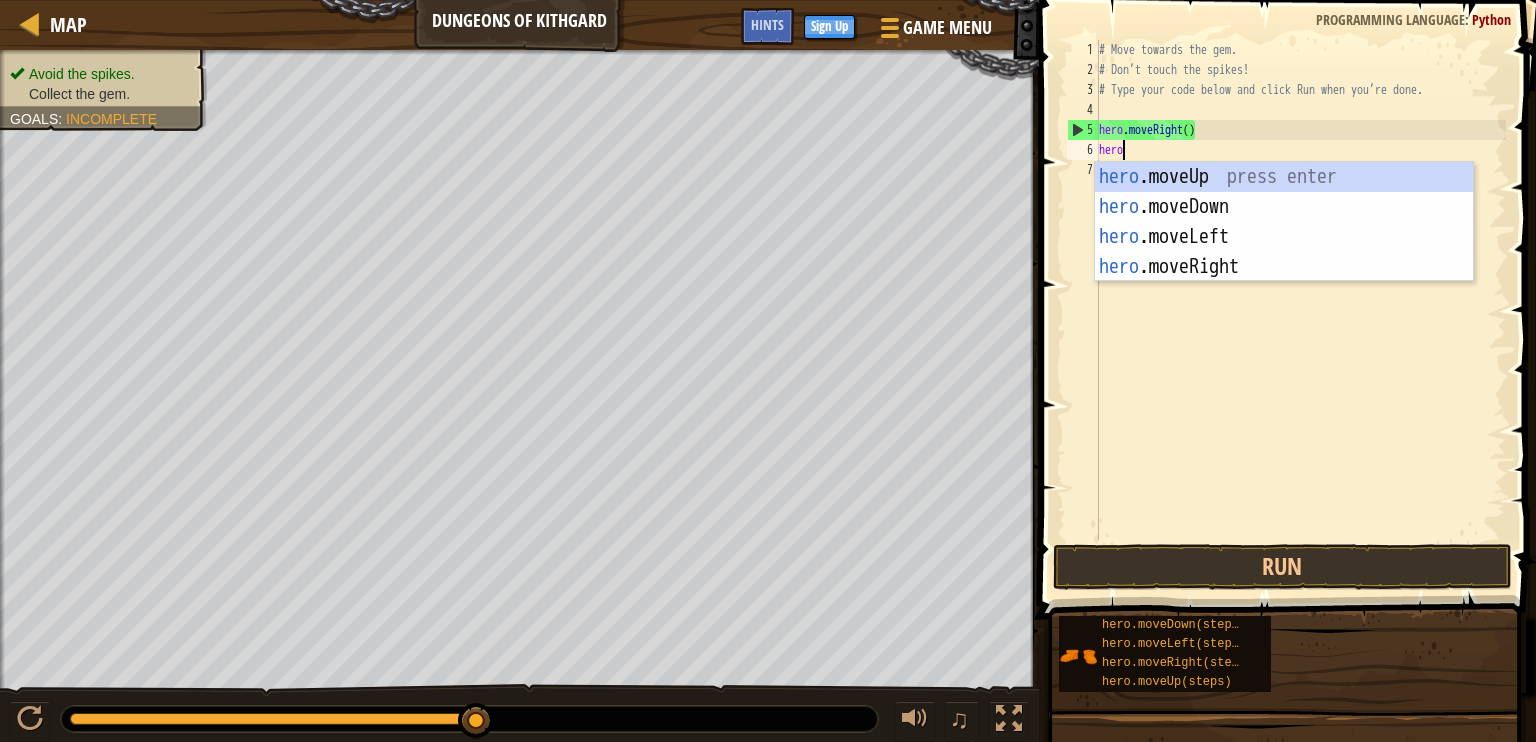 scroll, scrollTop: 9, scrollLeft: 0, axis: vertical 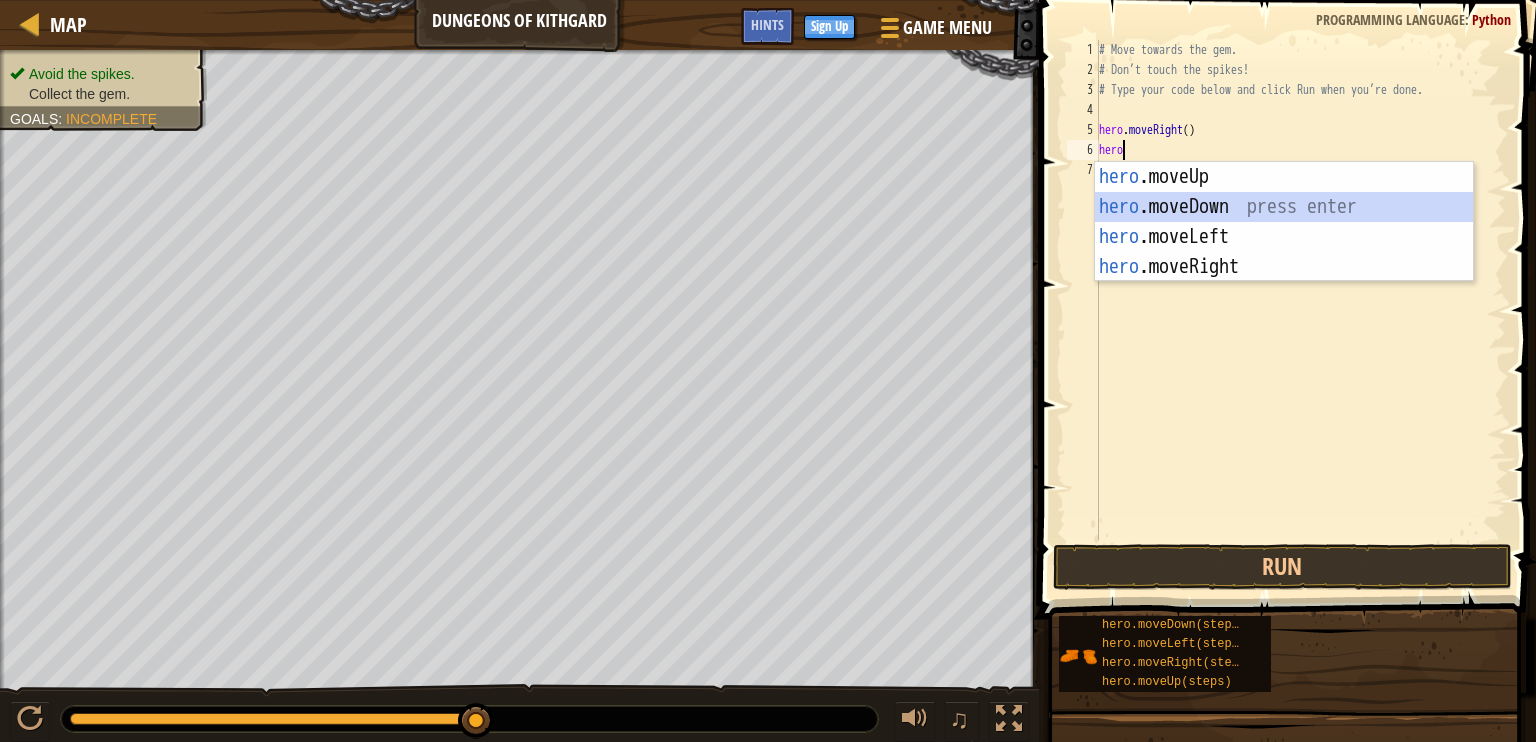 click on "hero .moveUp press enter hero .moveDown press enter hero .moveLeft press enter hero .moveRight press enter" at bounding box center [1284, 252] 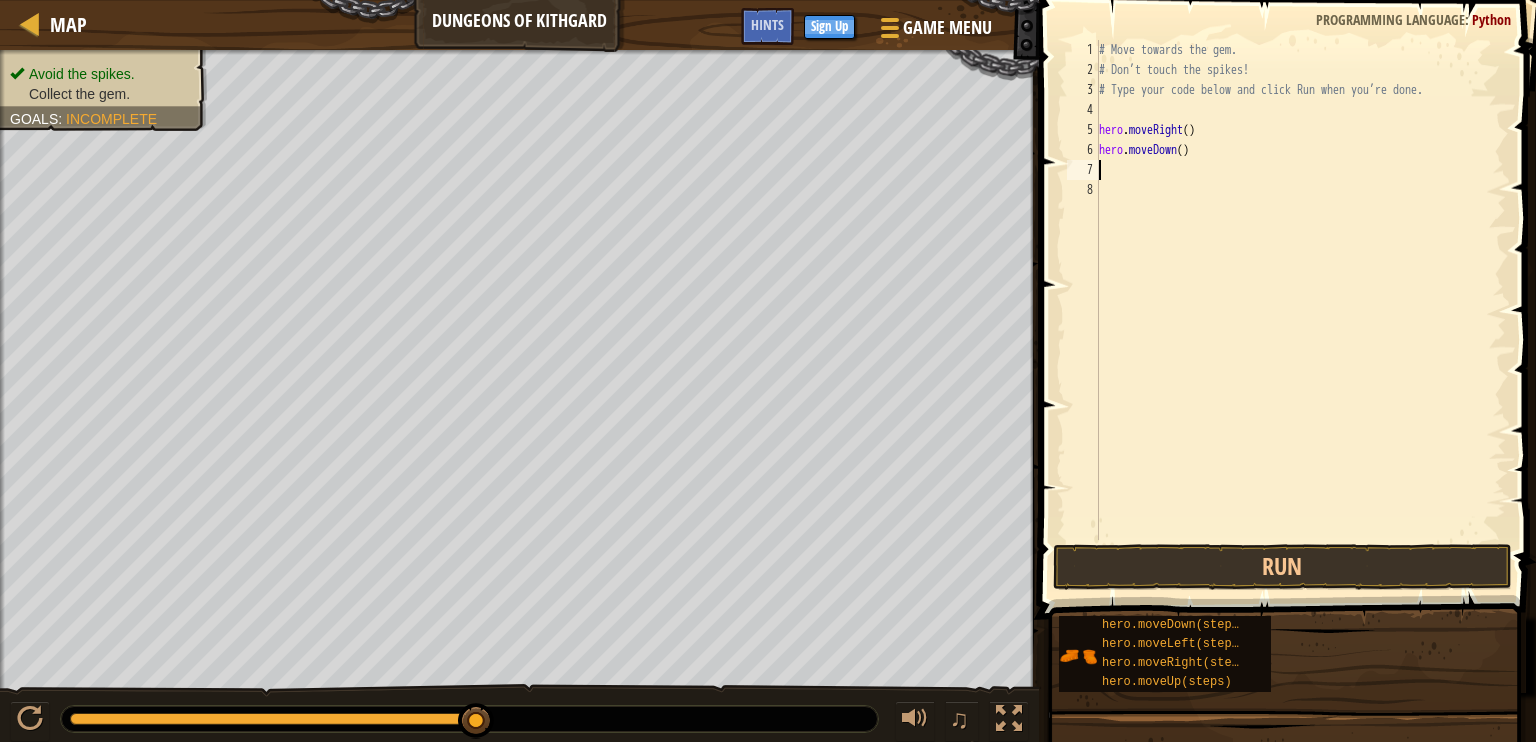 scroll, scrollTop: 9, scrollLeft: 0, axis: vertical 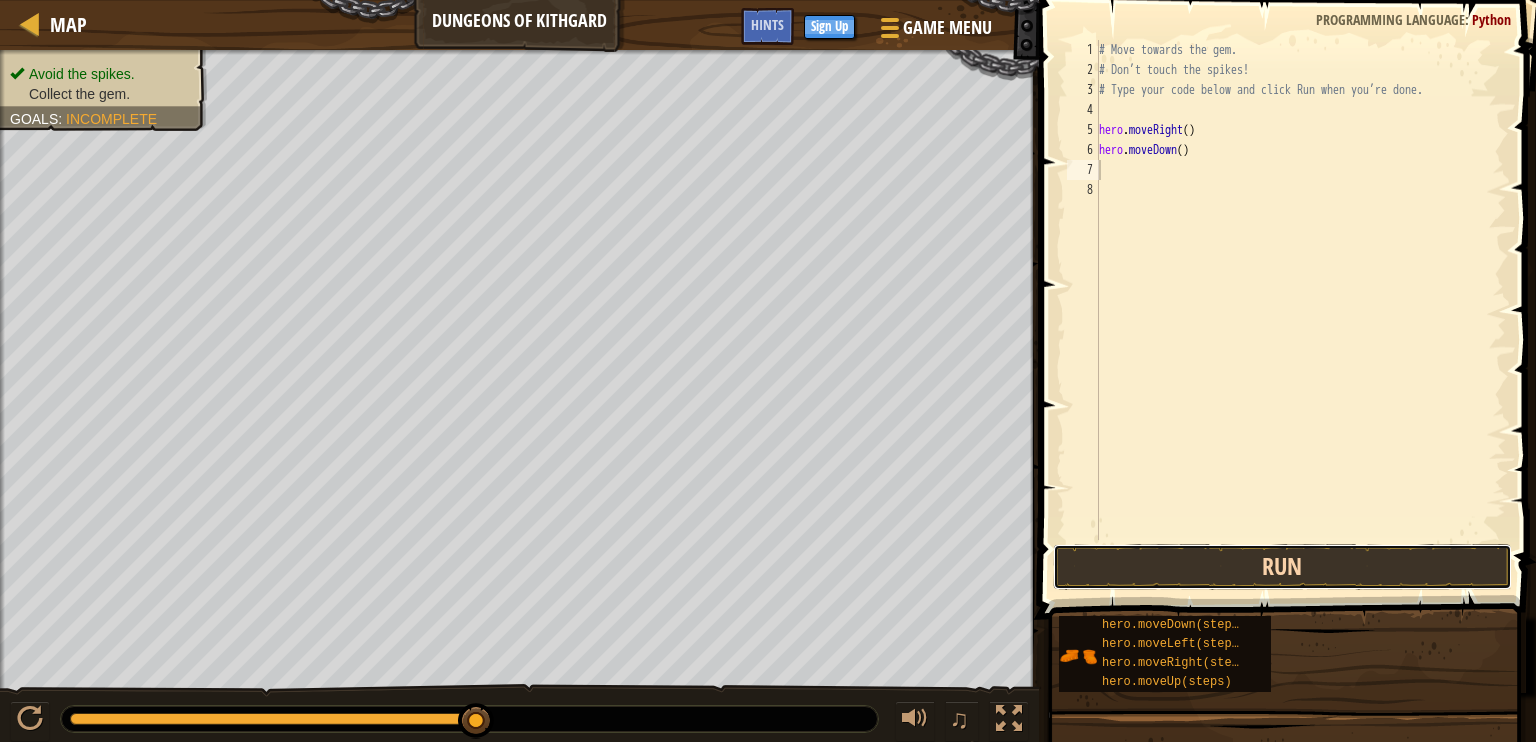 click on "Run" at bounding box center (1282, 567) 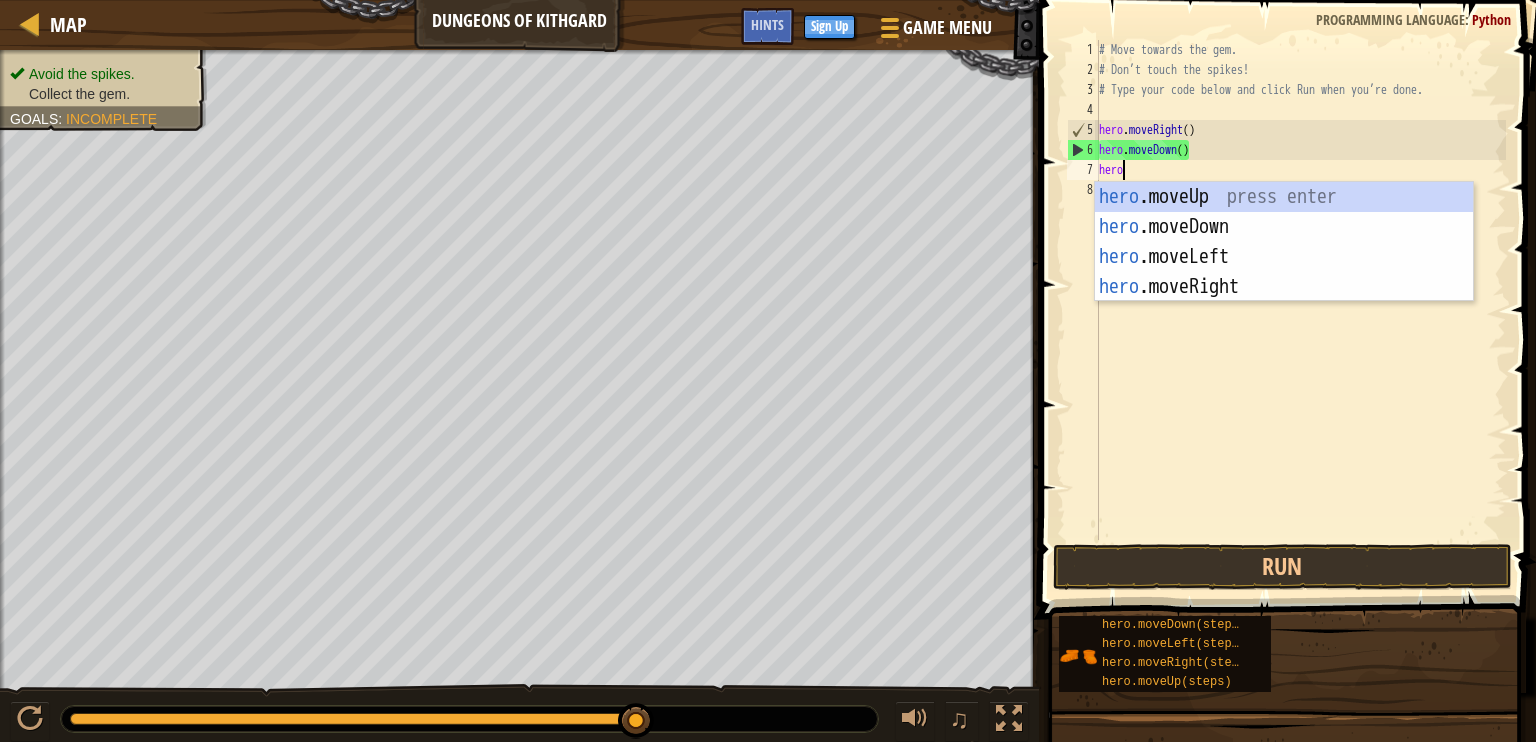 scroll, scrollTop: 9, scrollLeft: 0, axis: vertical 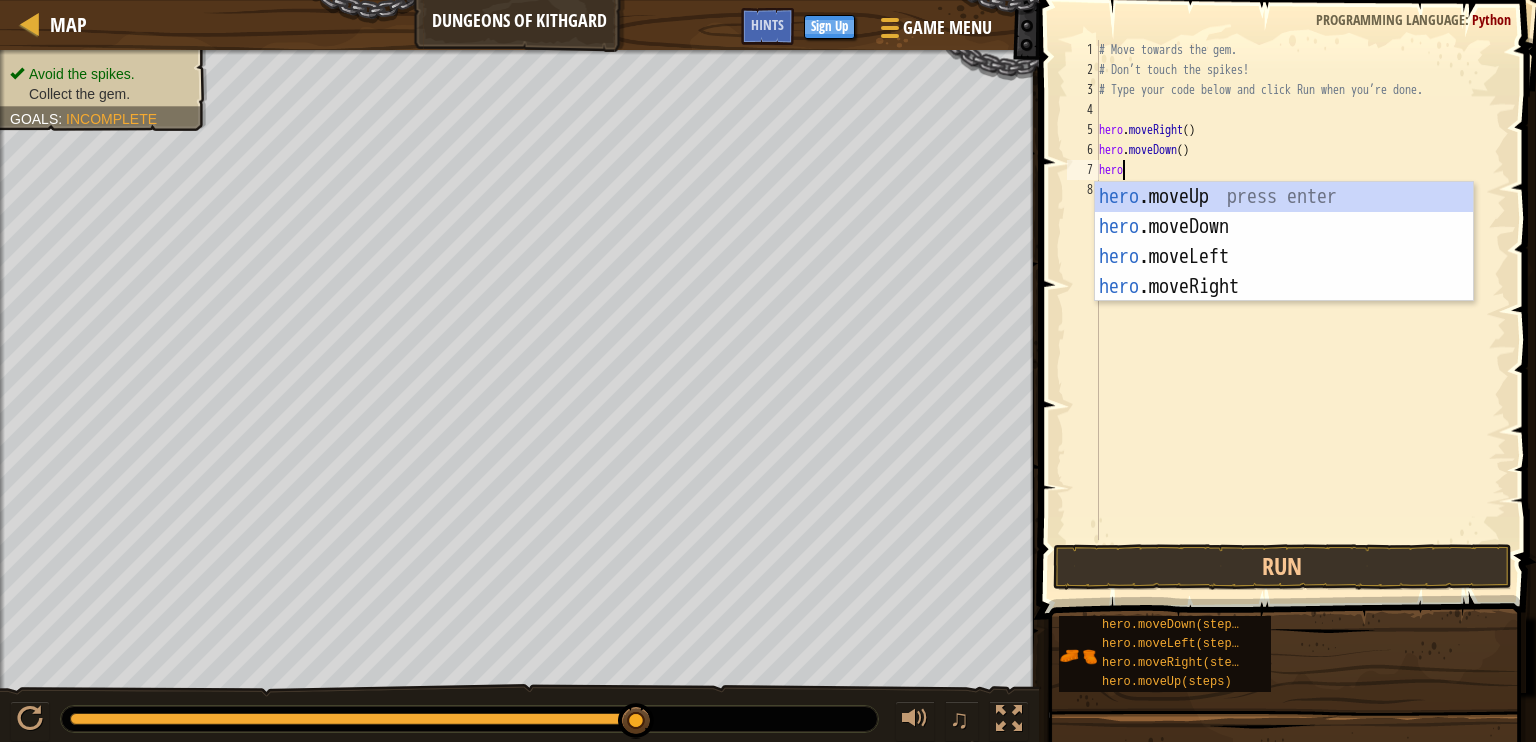 type on "hero" 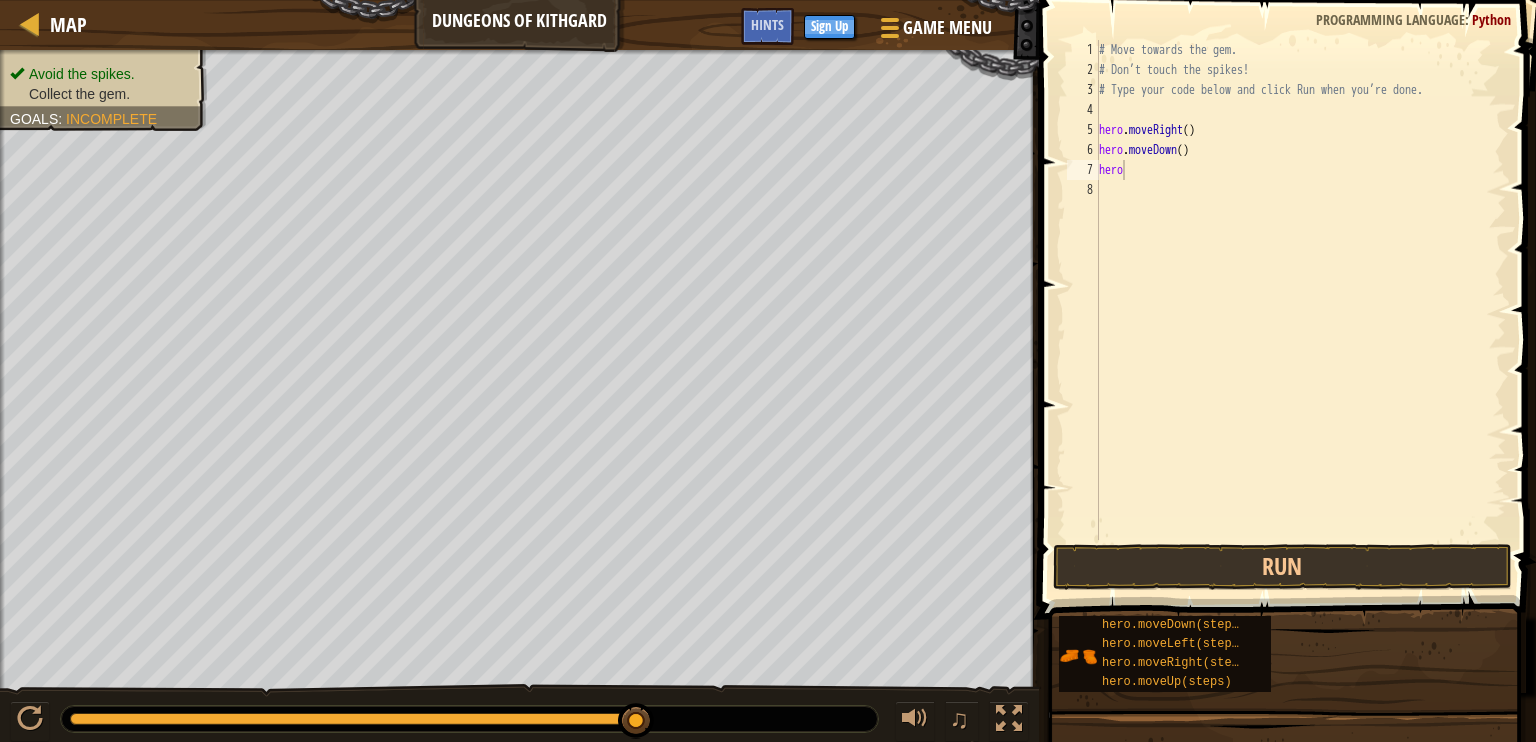 drag, startPoint x: 1221, startPoint y: 300, endPoint x: 1180, endPoint y: 183, distance: 123.97581 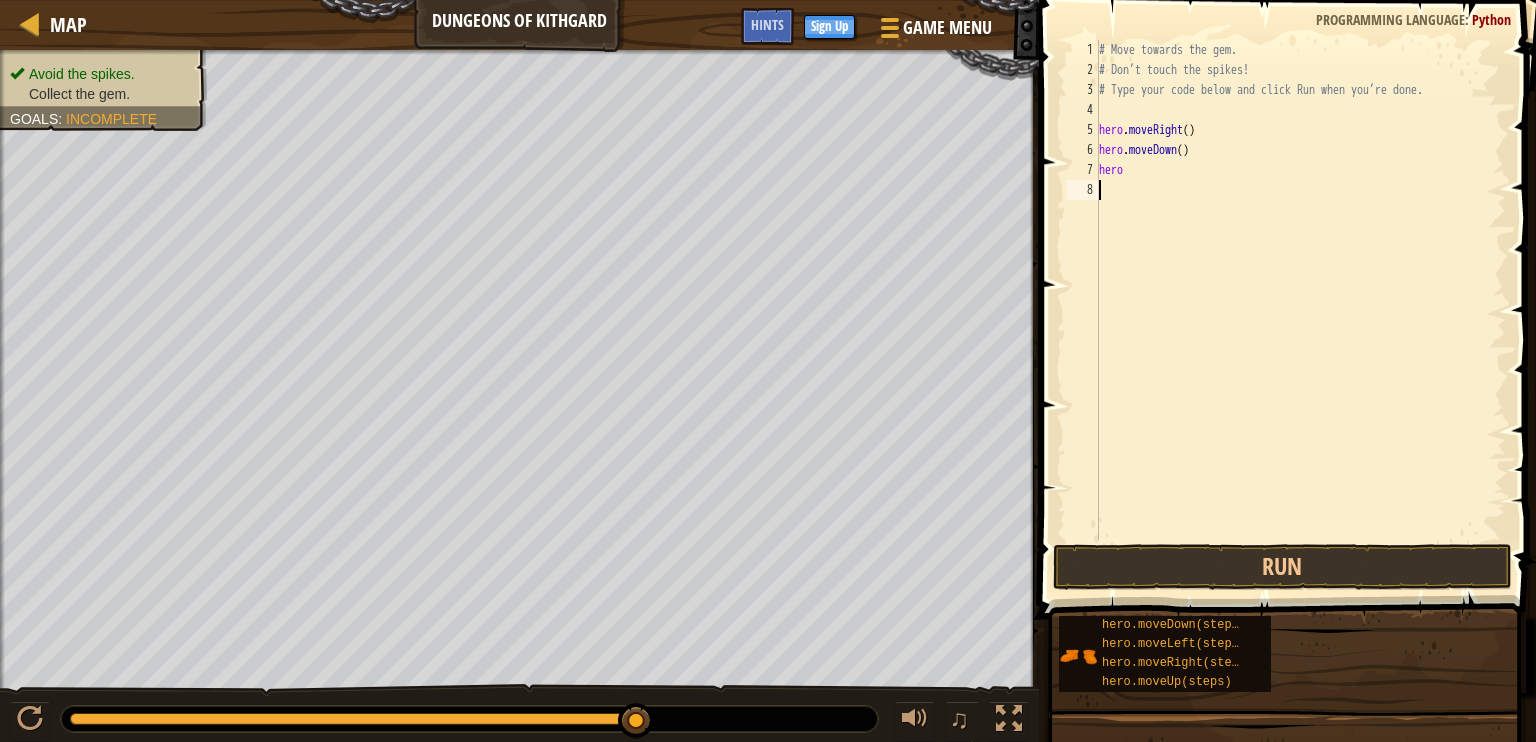 scroll, scrollTop: 9, scrollLeft: 0, axis: vertical 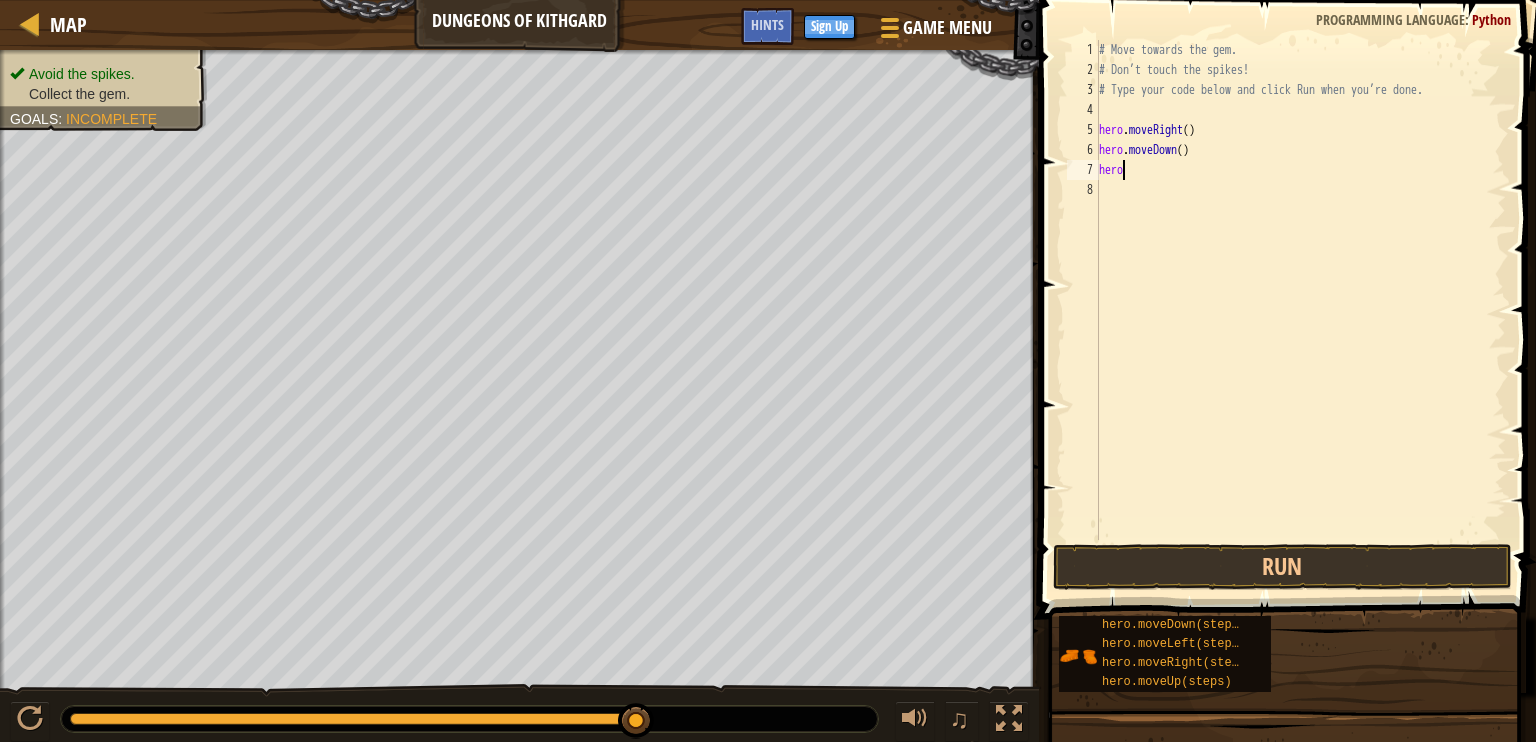 click on "# Move towards the gem. # Don’t touch the spikes! # Type your code below and click Run when you’re done. hero . moveRight ( ) hero . moveDown ( ) hero" at bounding box center (1300, 310) 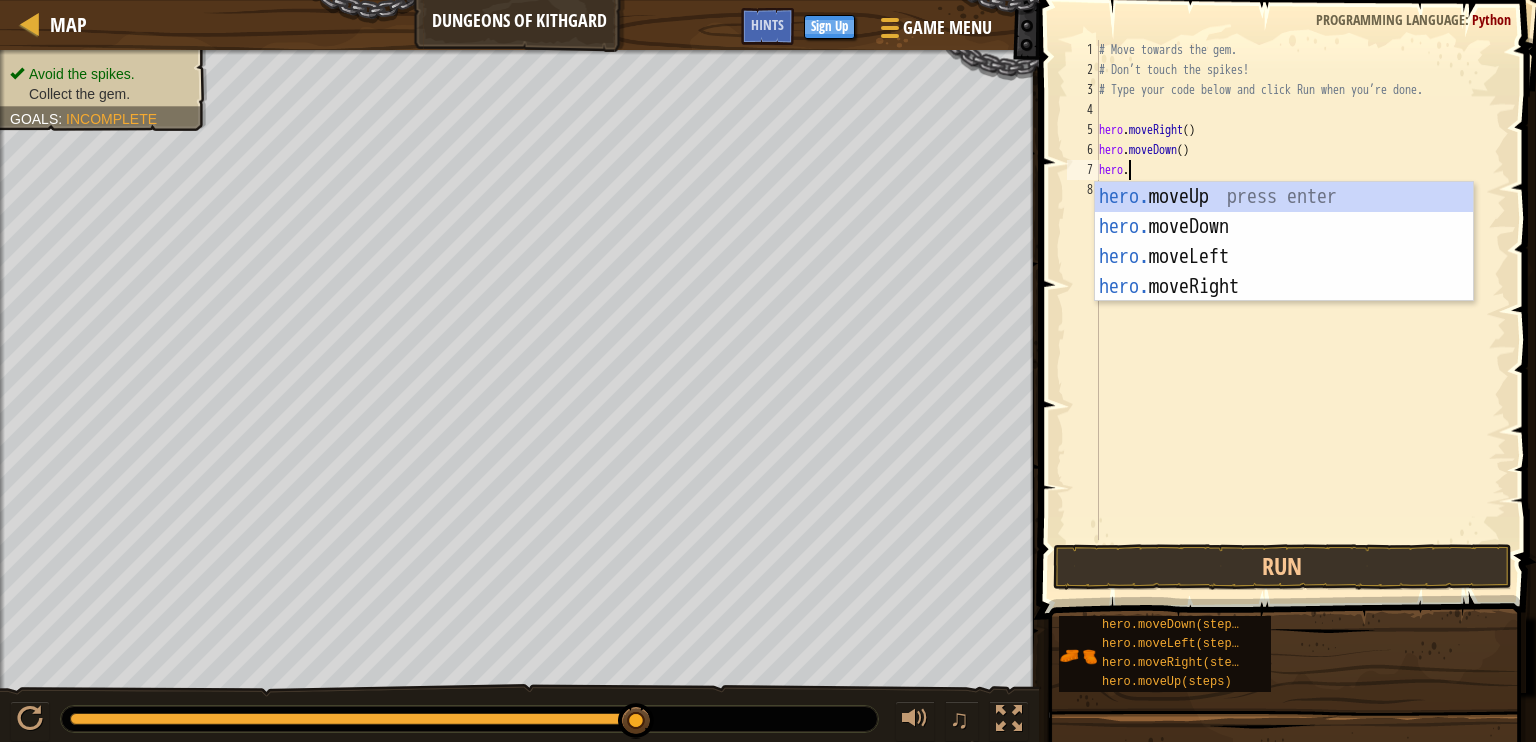scroll, scrollTop: 9, scrollLeft: 0, axis: vertical 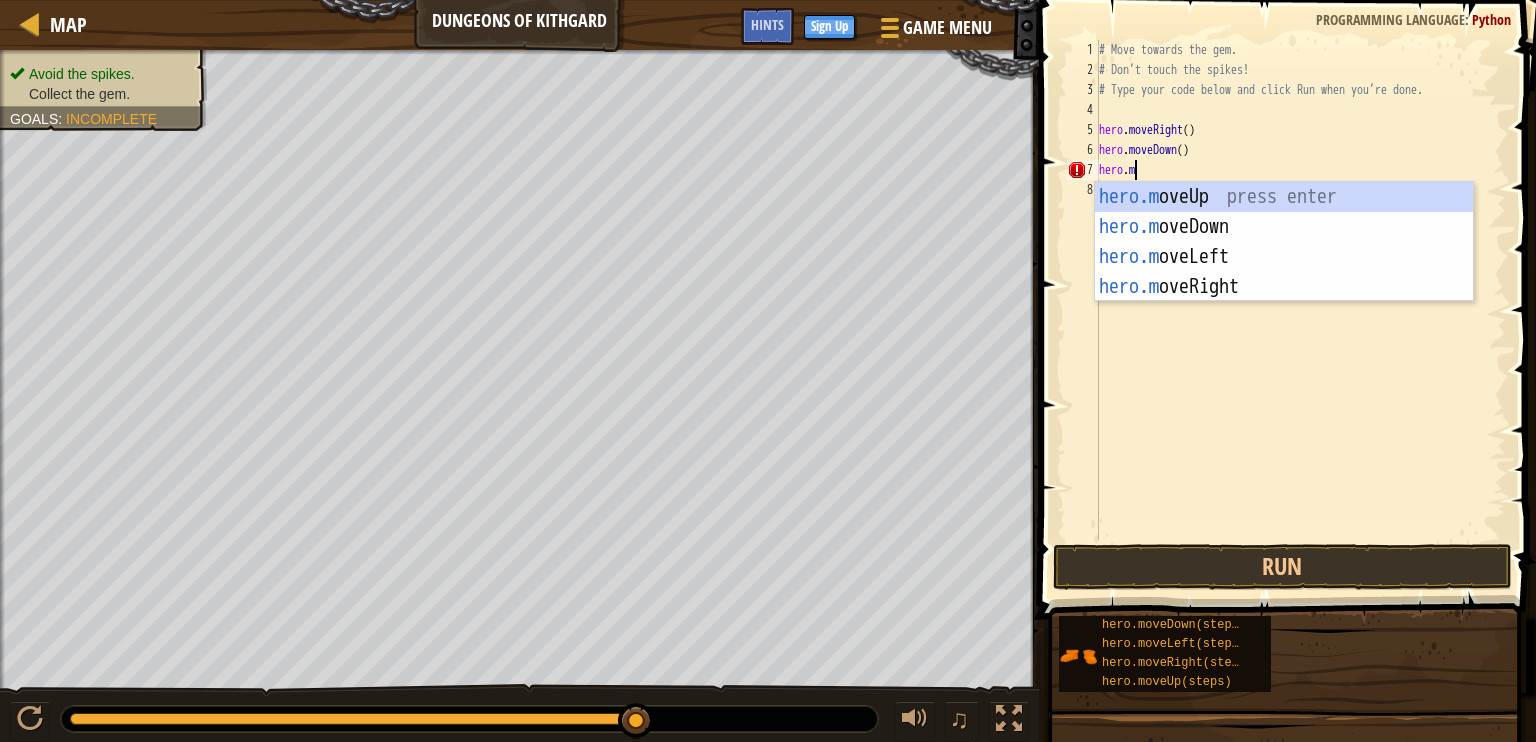 type on "hero.mo" 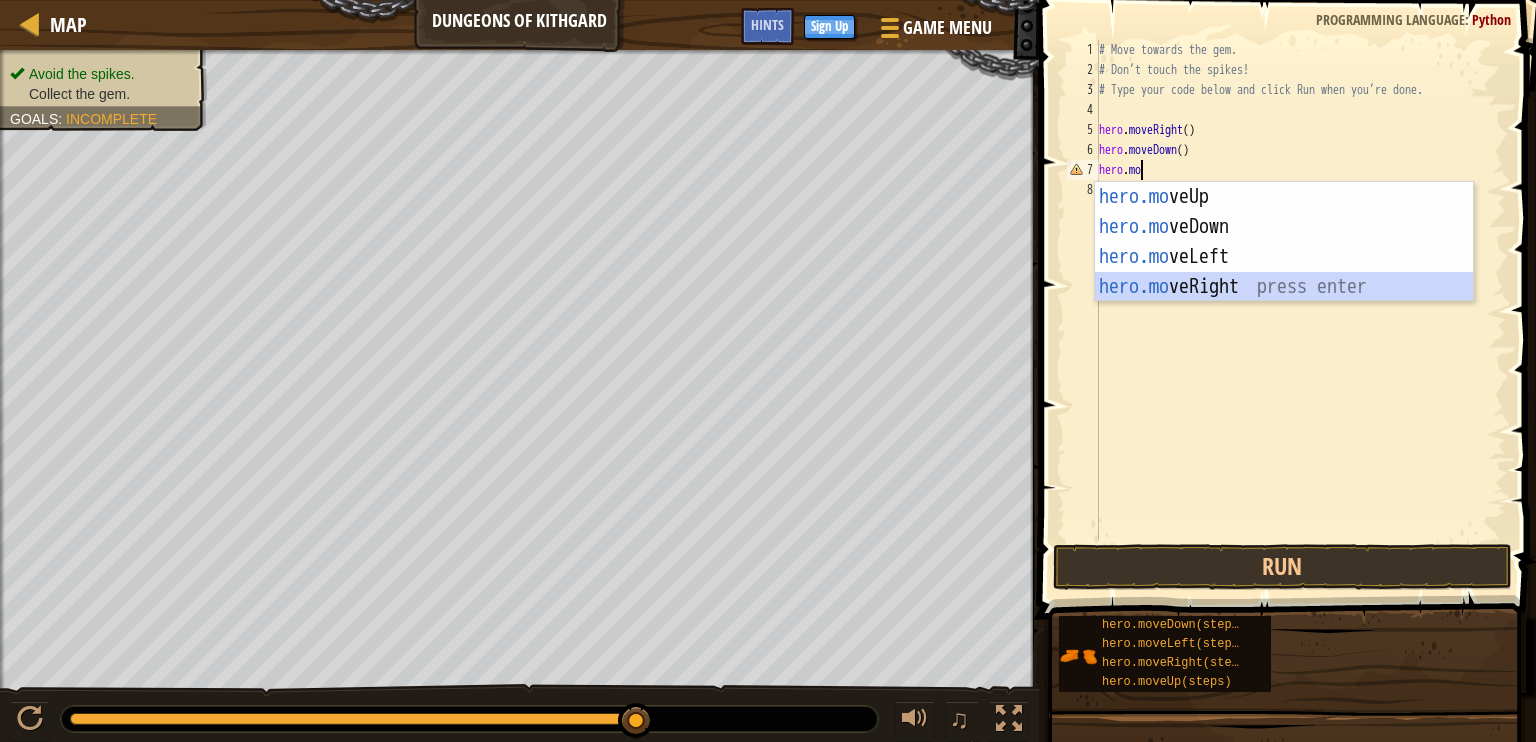 click on "hero.mo veUp press enter hero.mo veDown press enter hero.mo veLeft press enter hero.mo veRight press enter" at bounding box center (1284, 272) 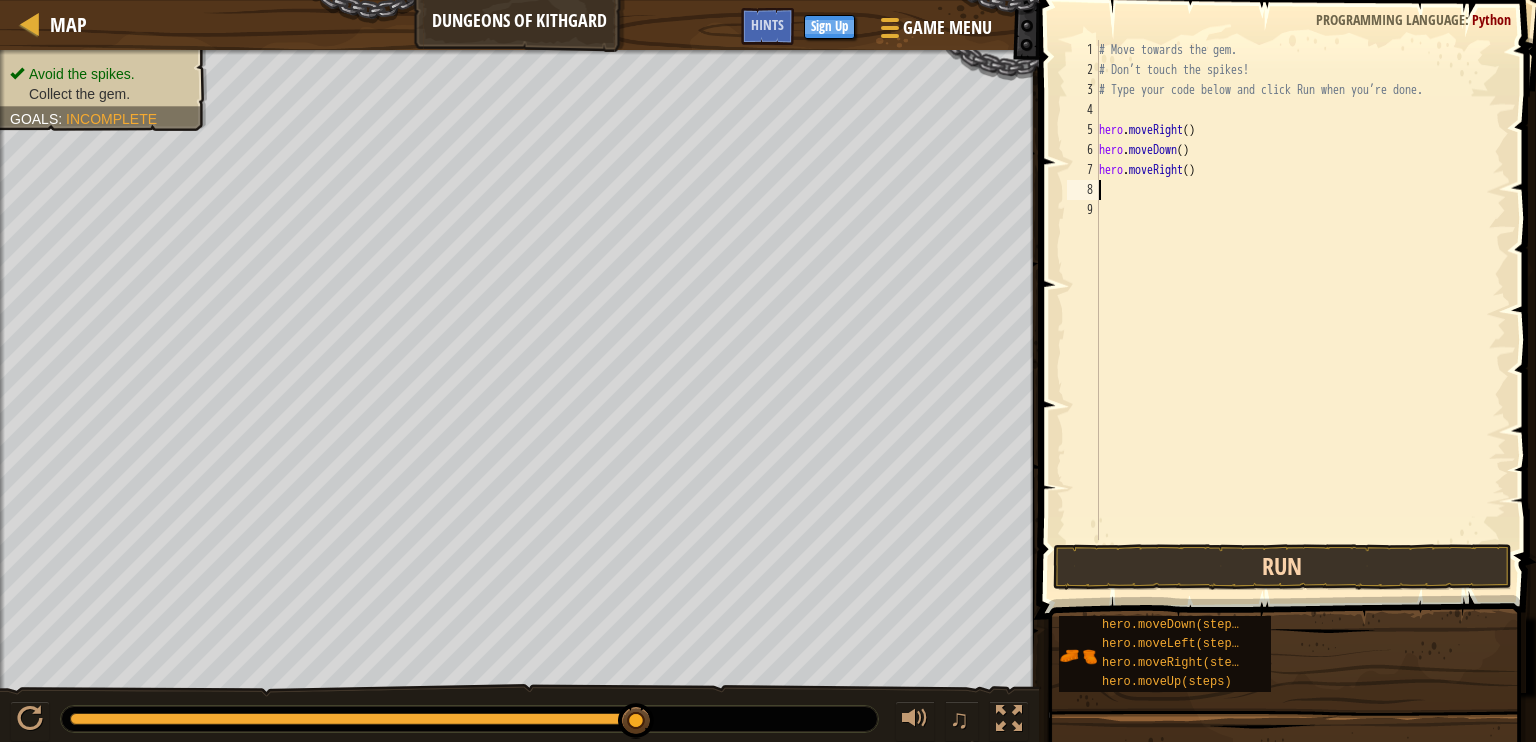 type 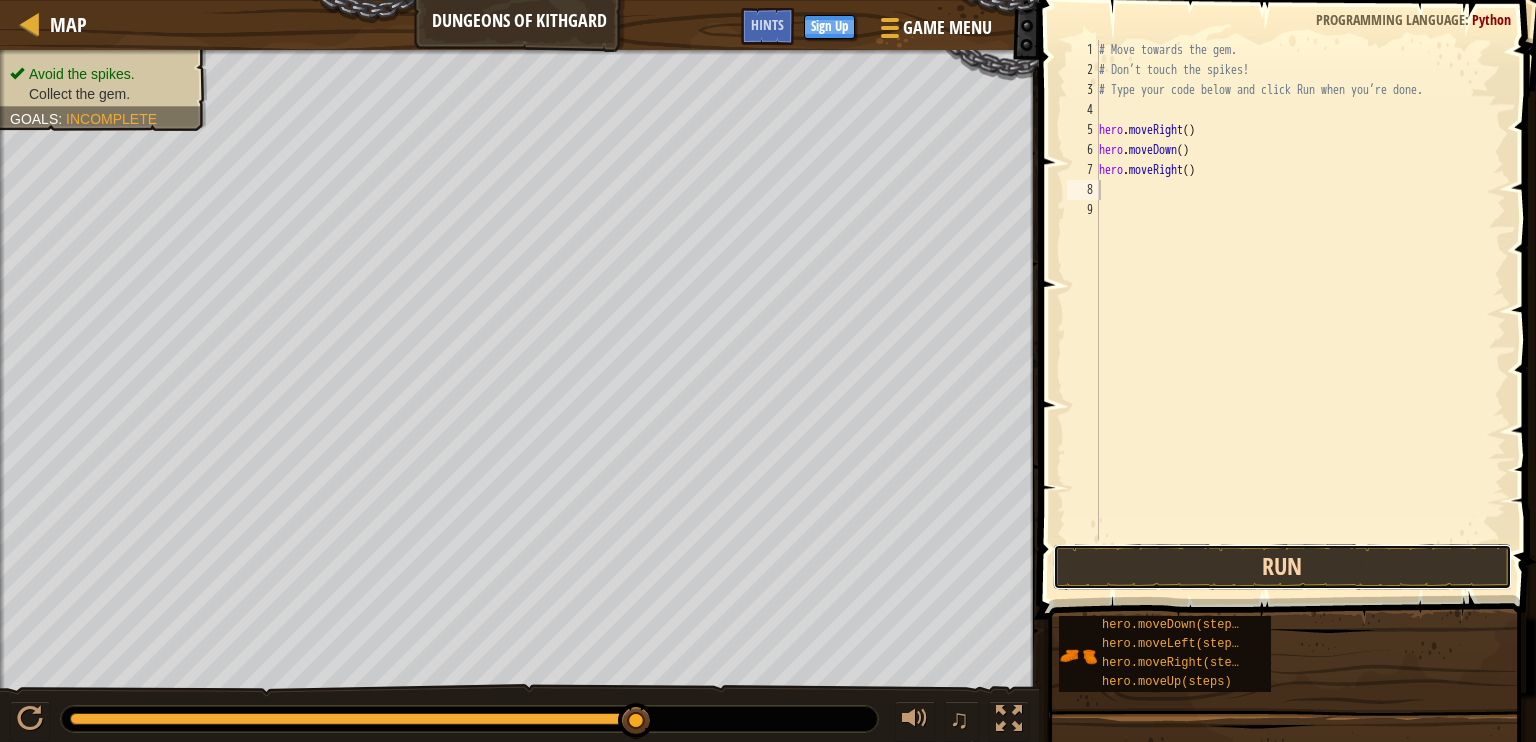 click on "Run" at bounding box center [1282, 567] 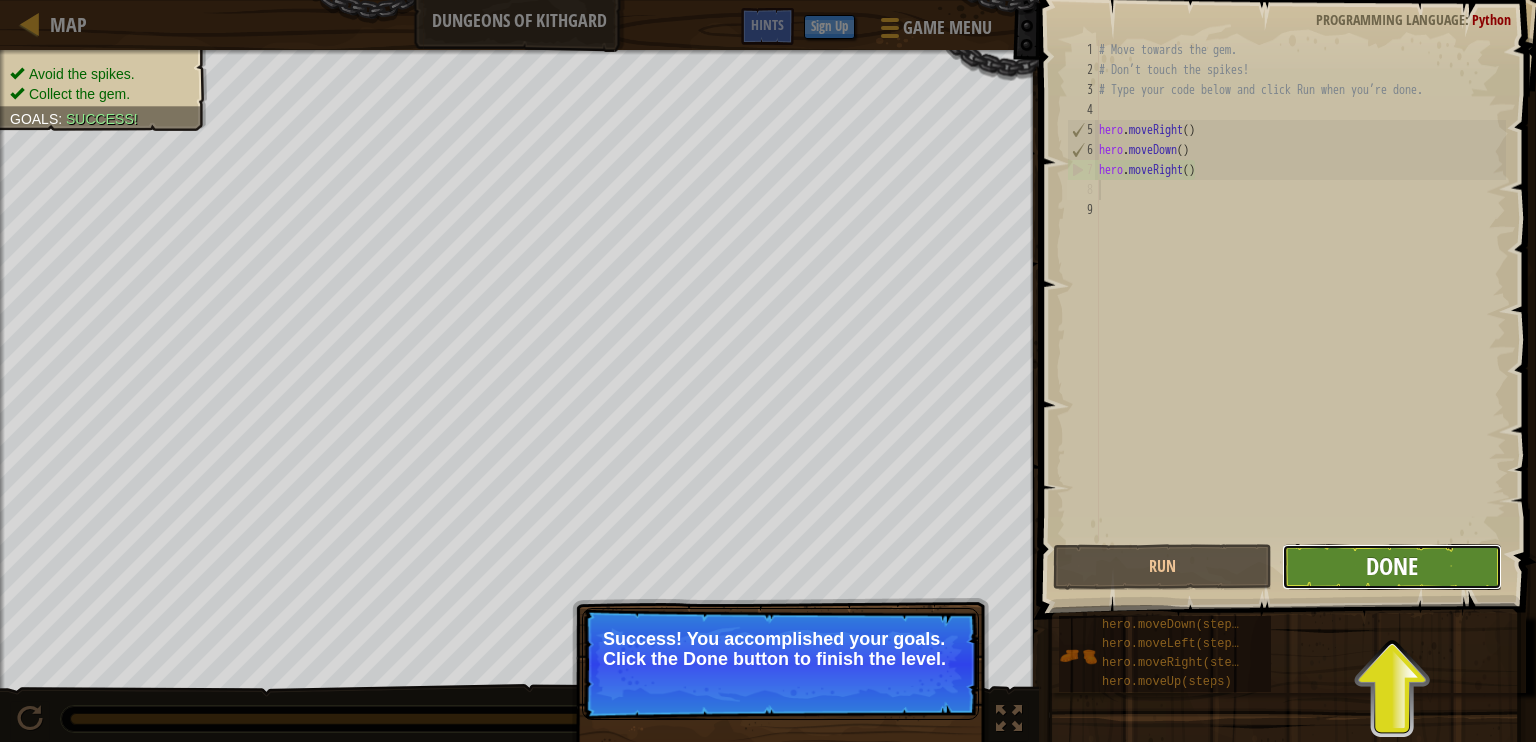click on "Done" at bounding box center [1392, 566] 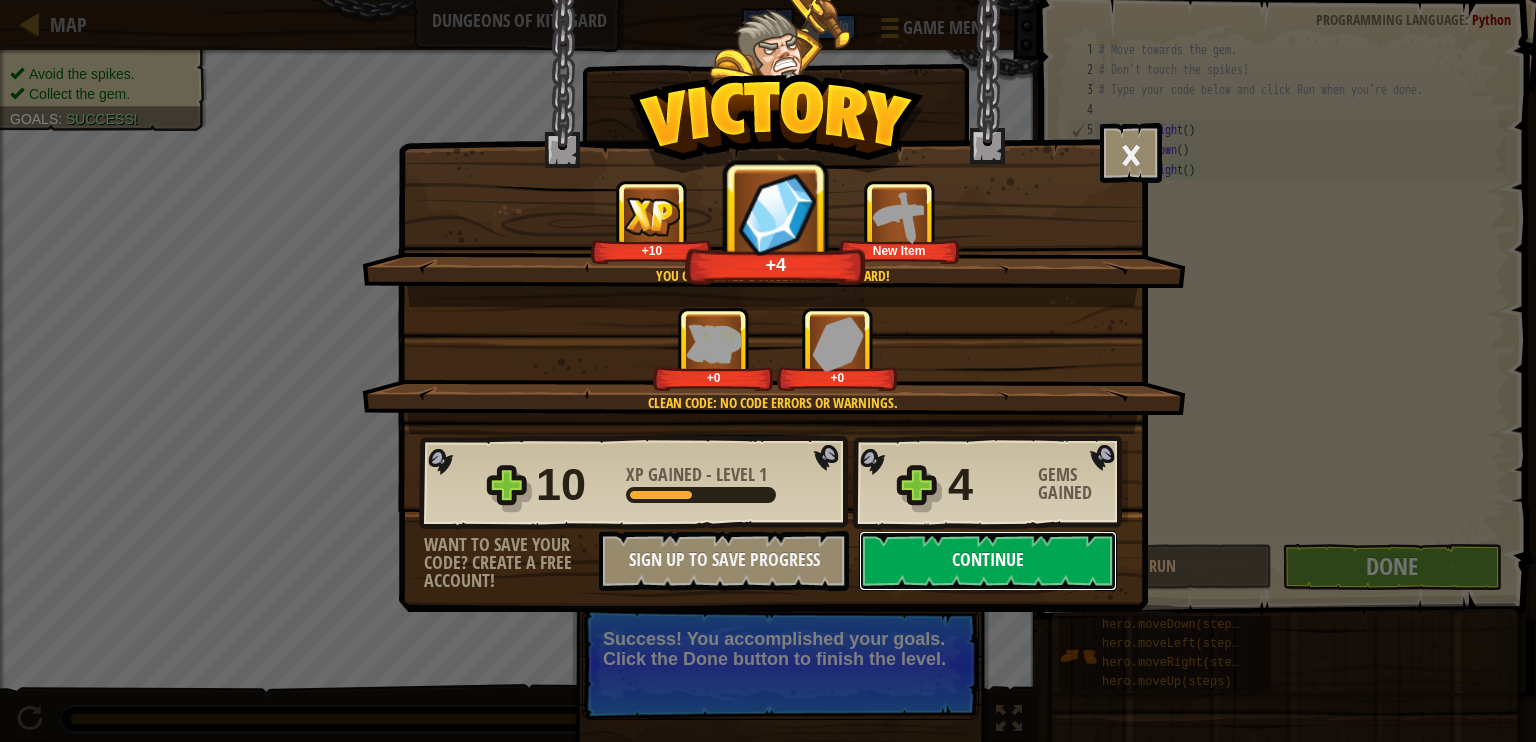click on "Continue" at bounding box center [988, 561] 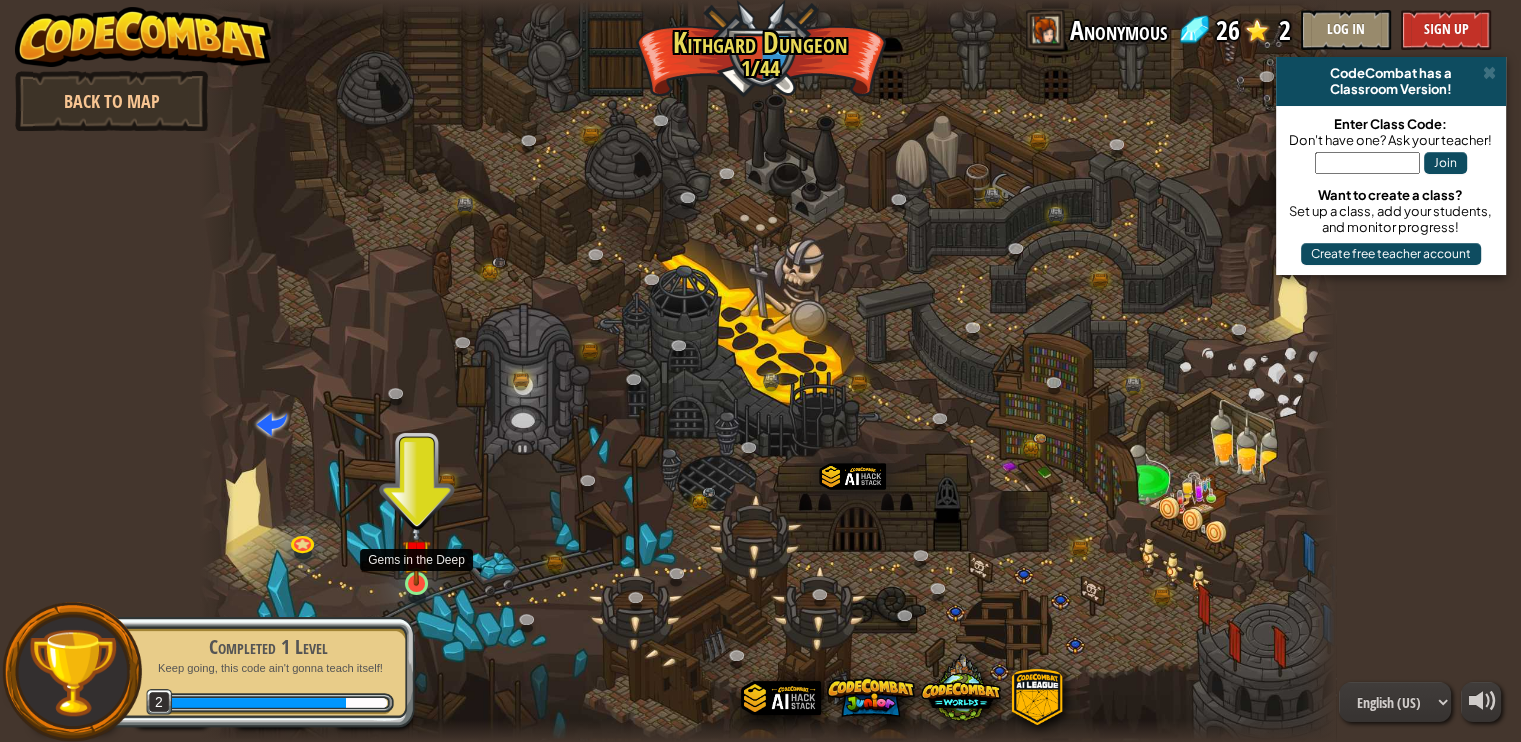 click at bounding box center [416, 553] 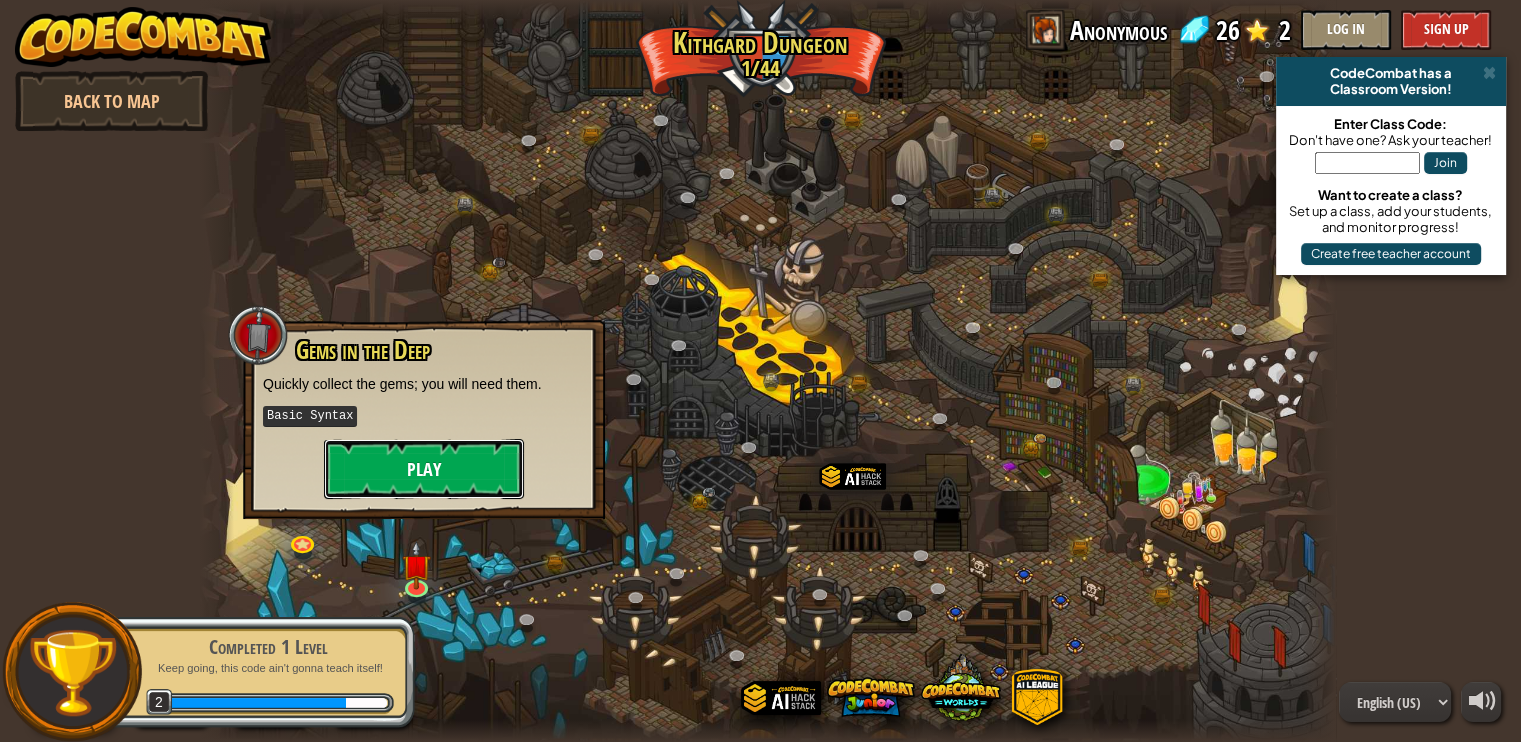 click on "Play" at bounding box center (424, 469) 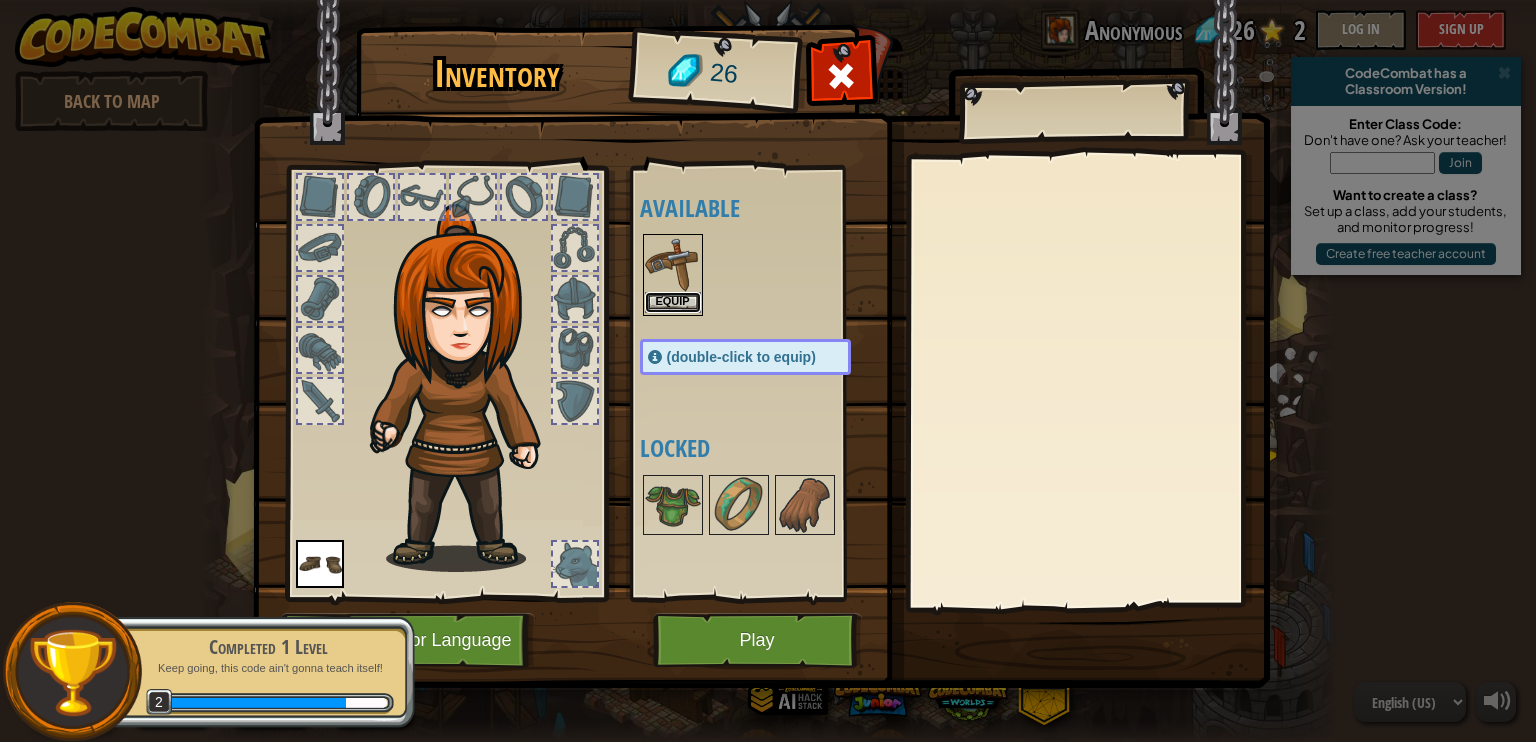 click on "Equip" at bounding box center (673, 302) 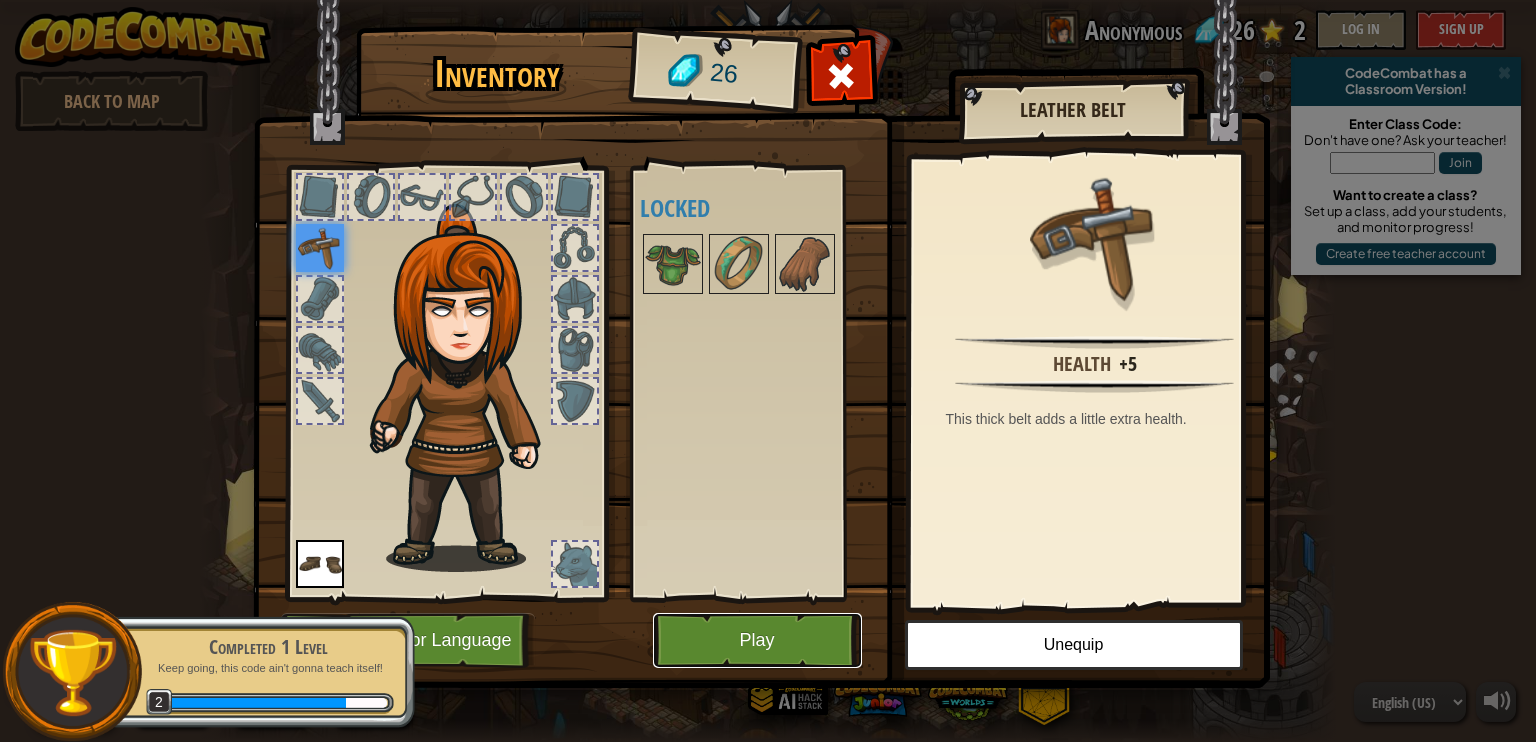 click on "Play" at bounding box center (757, 640) 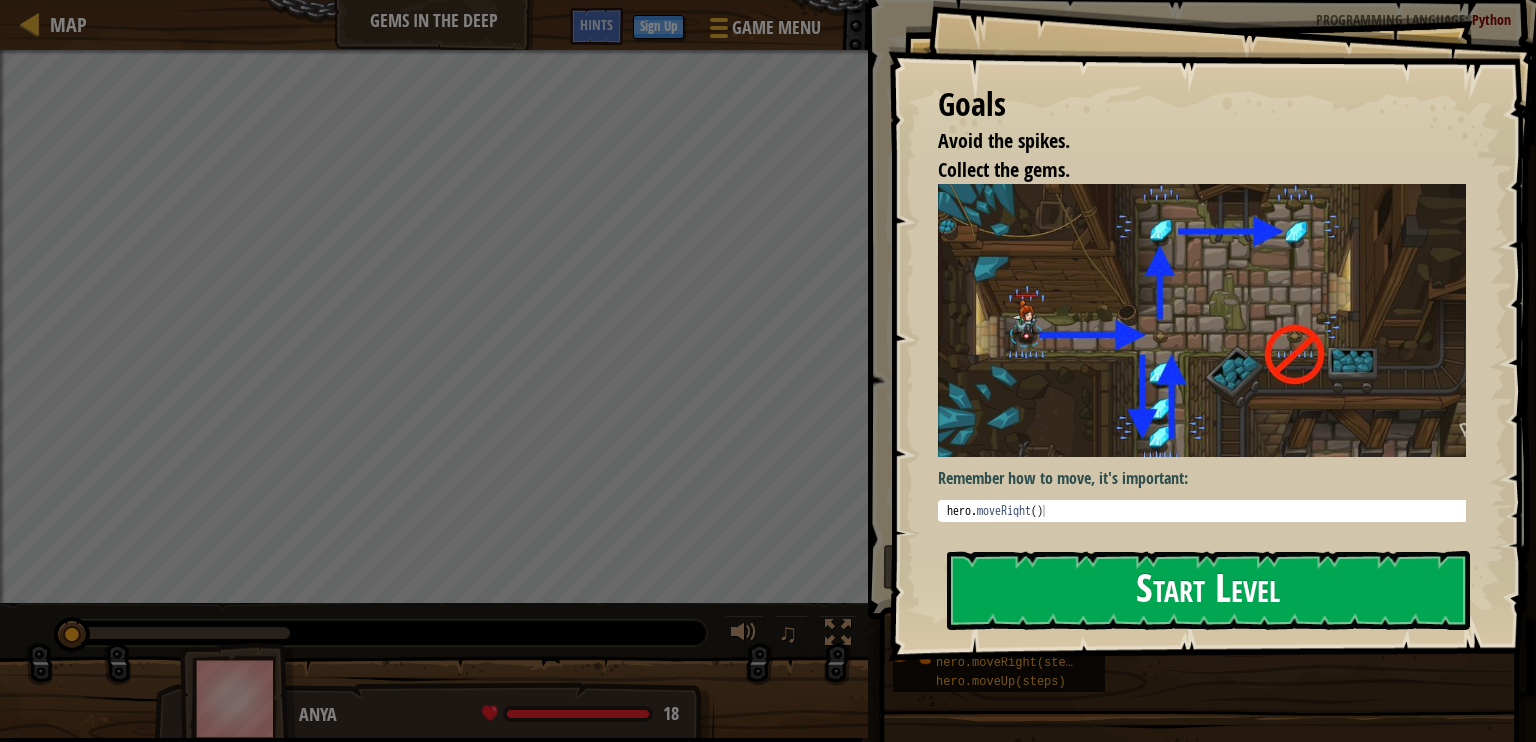 click on "Start Level" at bounding box center [1208, 590] 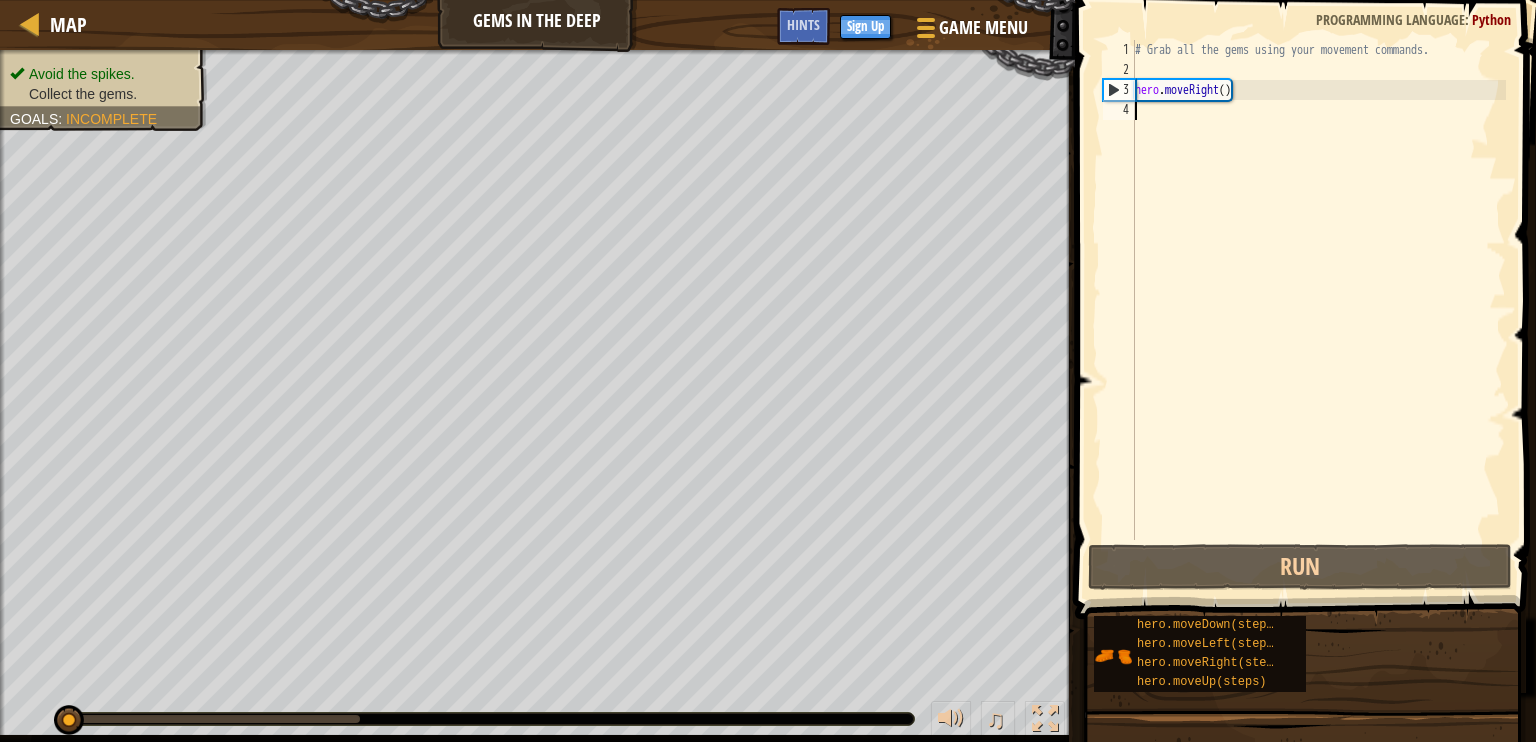 click on "Map Gems in the Deep Game Menu Done Sign Up Hints 1     הההההההההההההההההההההההההההההההההההההההההההההההההההההההההההההההההההההההההההההההההההההההההההההההההההההההההההההההההההההההההההההההההההההההההההההההההההההההההההההההההההההההההההההההההההההההההההההההההההההההההההההההההההההההההההההההההההההההההההההההההההההההההההההההה XXXXXXXXXXXXXXXXXXXXXXXXXXXXXXXXXXXXXXXXXXXXXXXXXXXXXXXXXXXXXXXXXXXXXXXXXXXXXXXXXXXXXXXXXXXXXXXXXXXXXXXXXXXXXXXXXXXXXXXXXXXXXXXXXXXXXXXXXXXXXXXXXXXXXXXXXXXXXXXXXXXXXXXXXXXXXXXXXXXXXXXXXXXXXXXXXXXXXXXXXXXXXXXXXXXXXXXXXXXXXXXXXXXXXXXXXXXXXXXXXXXXXXXXXXXXXXXX Solution × Hints h 1 2 3 4 # Grab all the gems using your movement commands. hero . moveRight ( )     Code Saved Programming language : Python Run Submit Done Statement   /  Call   /  × Goals" at bounding box center [768, 0] 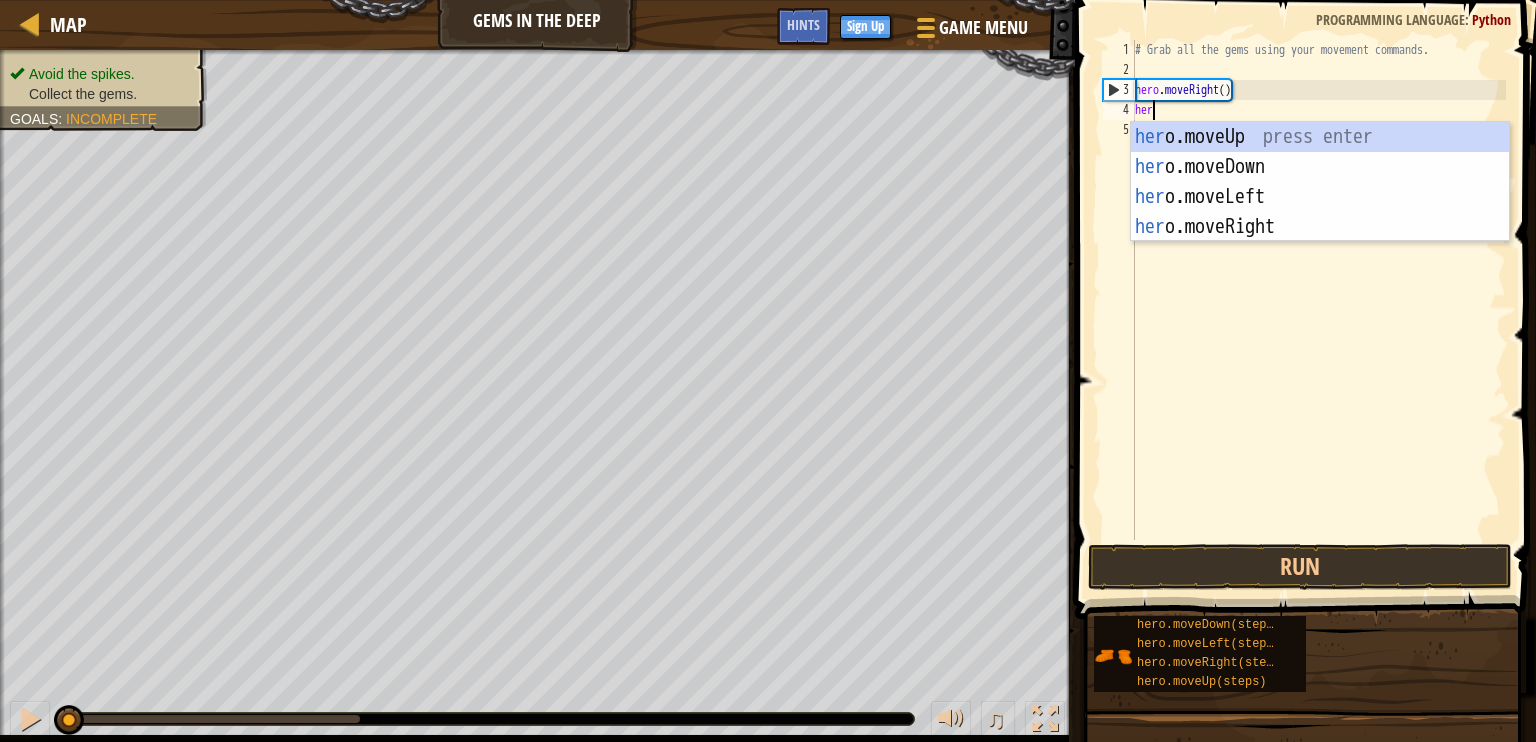 type on "hero" 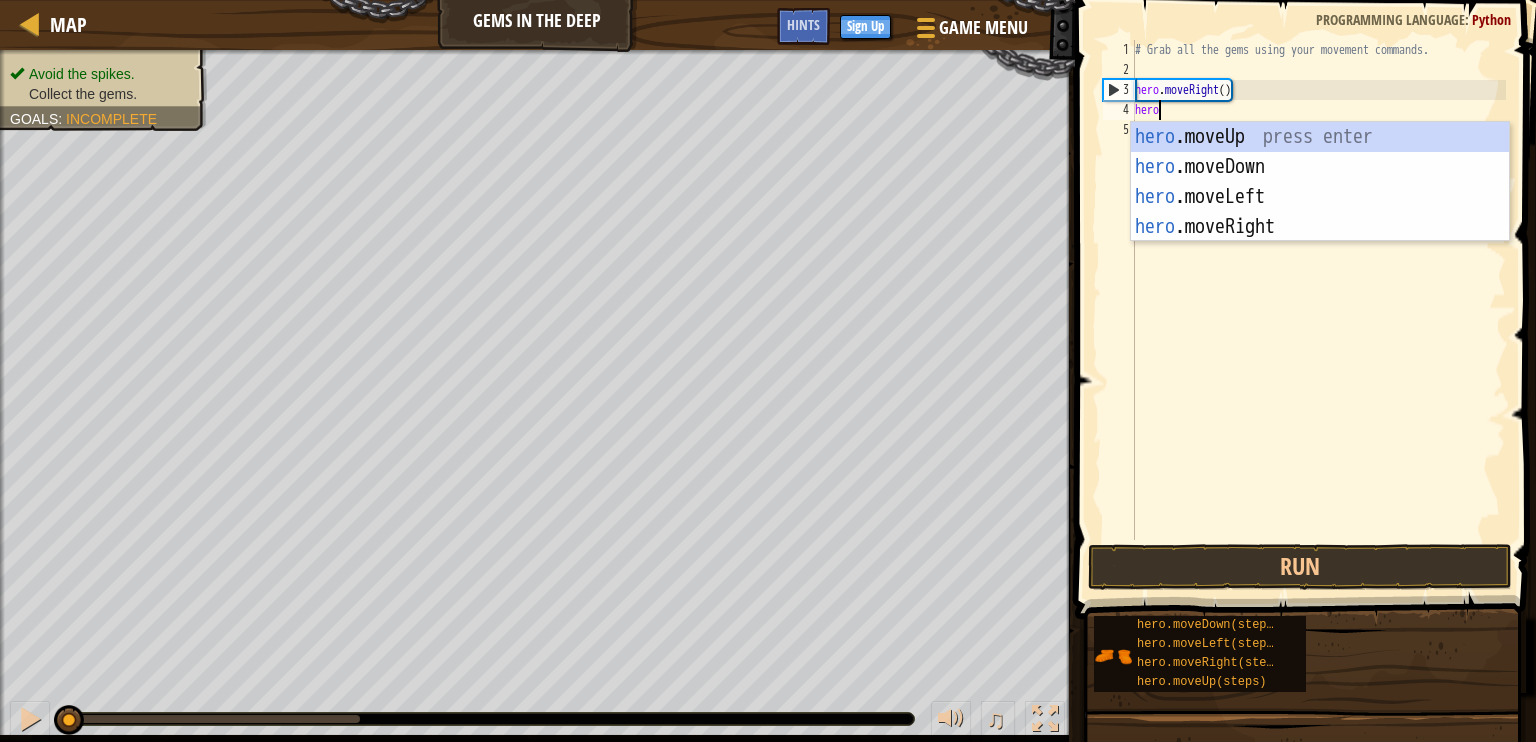 scroll, scrollTop: 9, scrollLeft: 0, axis: vertical 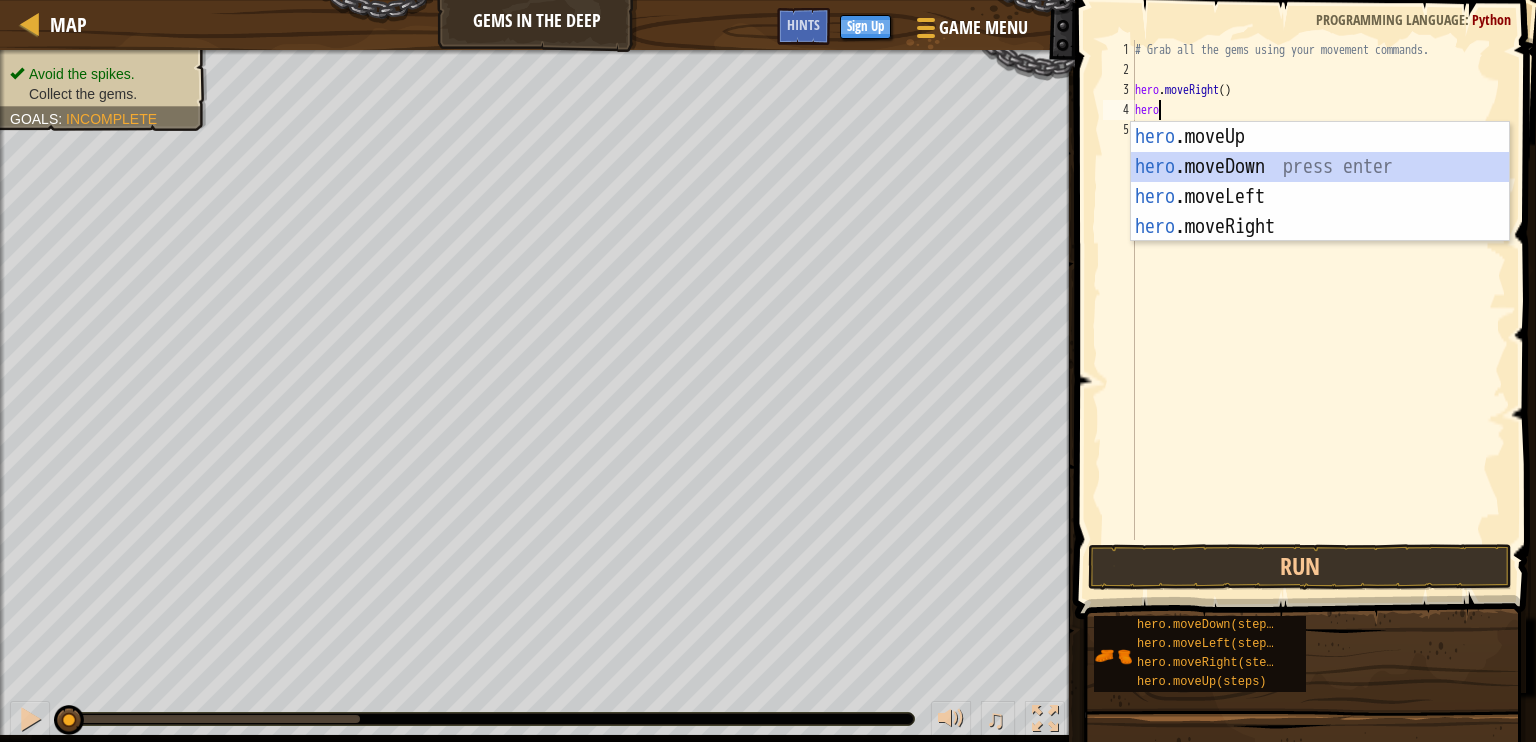 click on "hero .moveUp press enter hero .moveDown press enter hero .moveLeft press enter hero .moveRight press enter" at bounding box center (1320, 212) 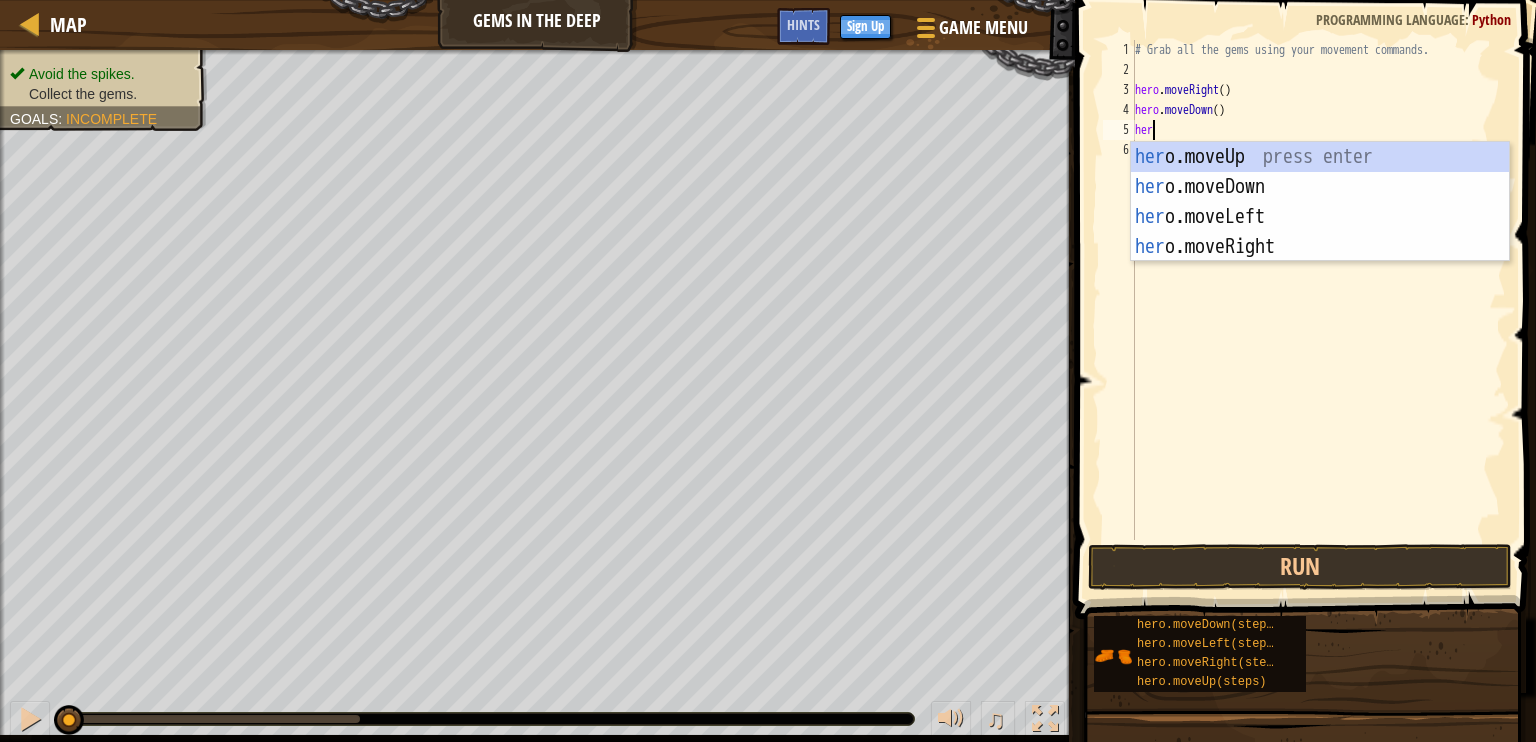type on "hero" 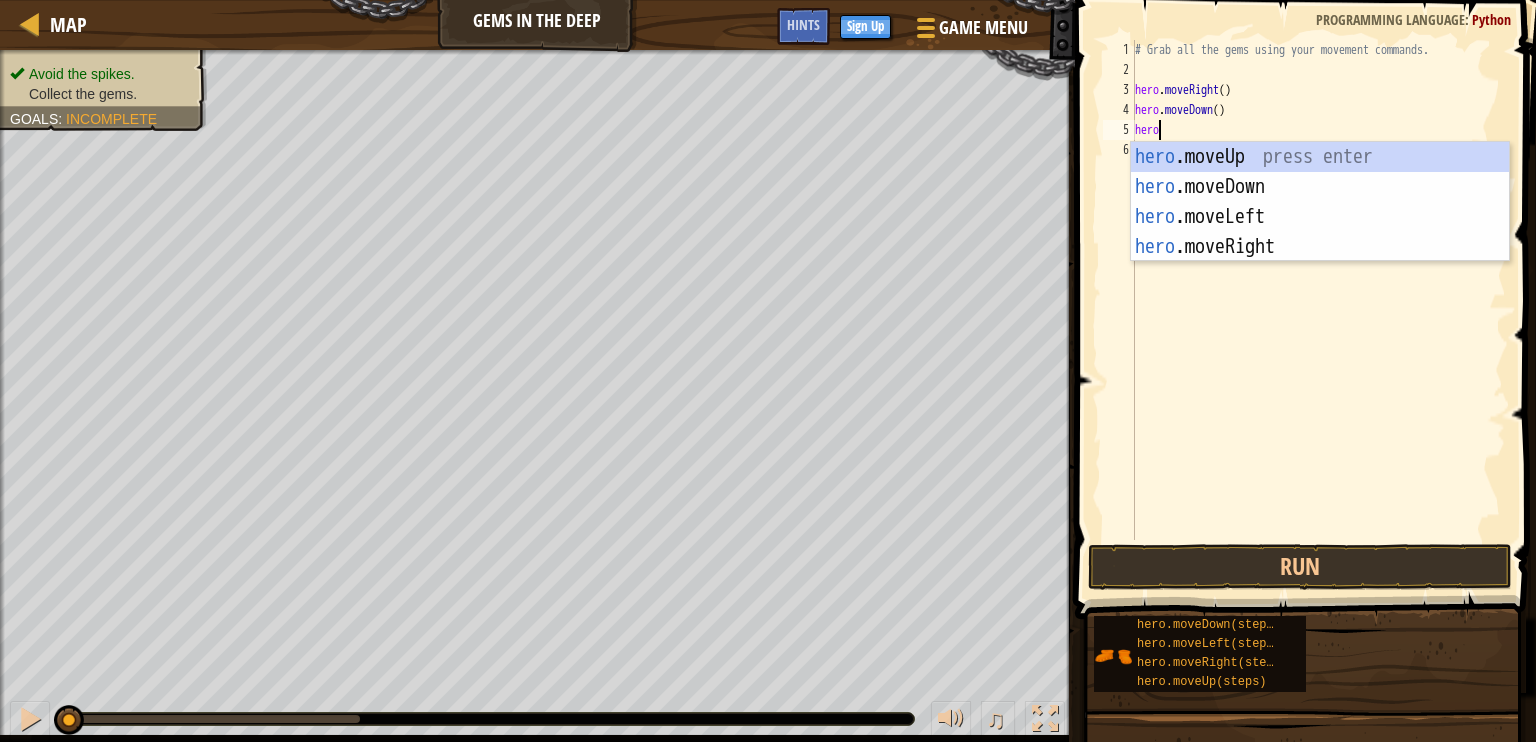 scroll, scrollTop: 9, scrollLeft: 0, axis: vertical 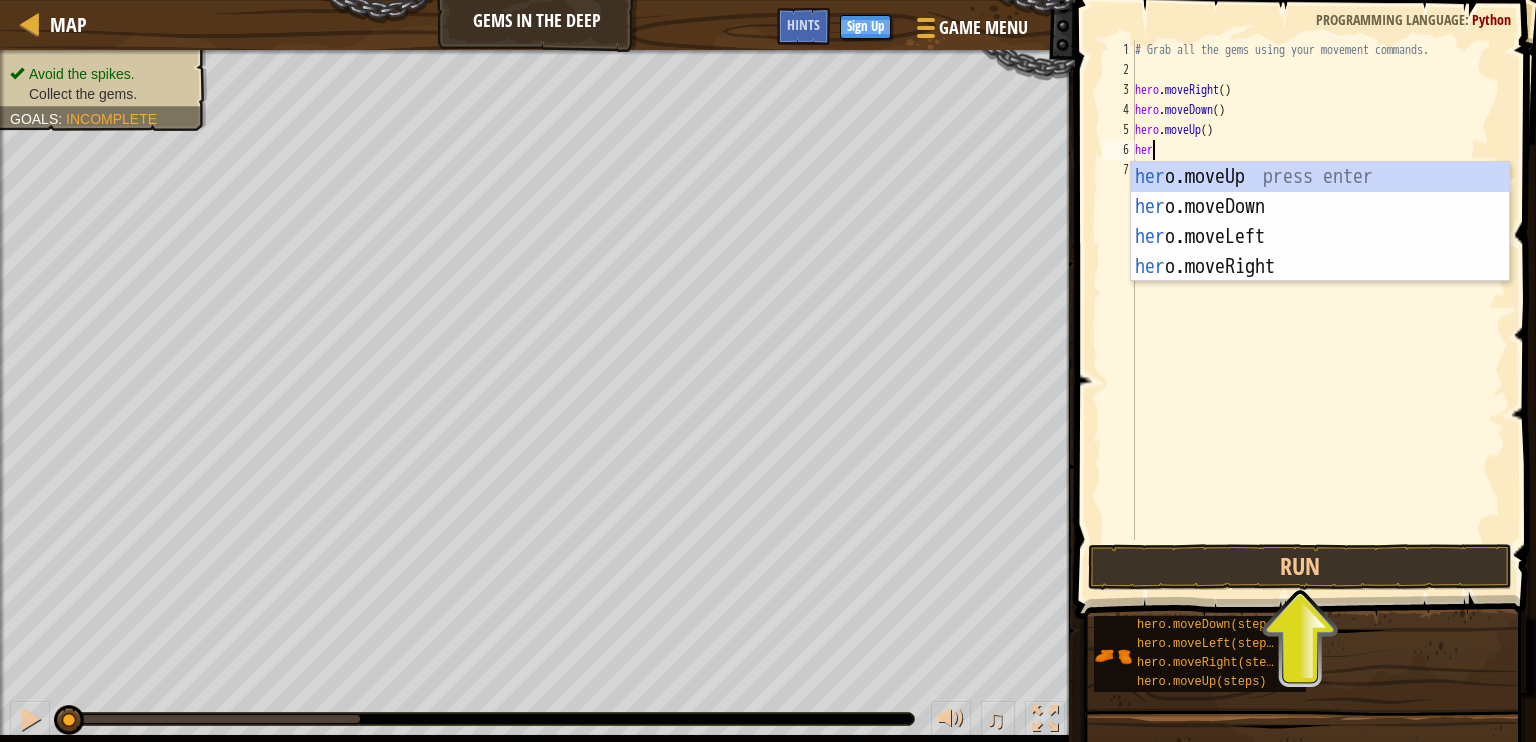 type on "hero" 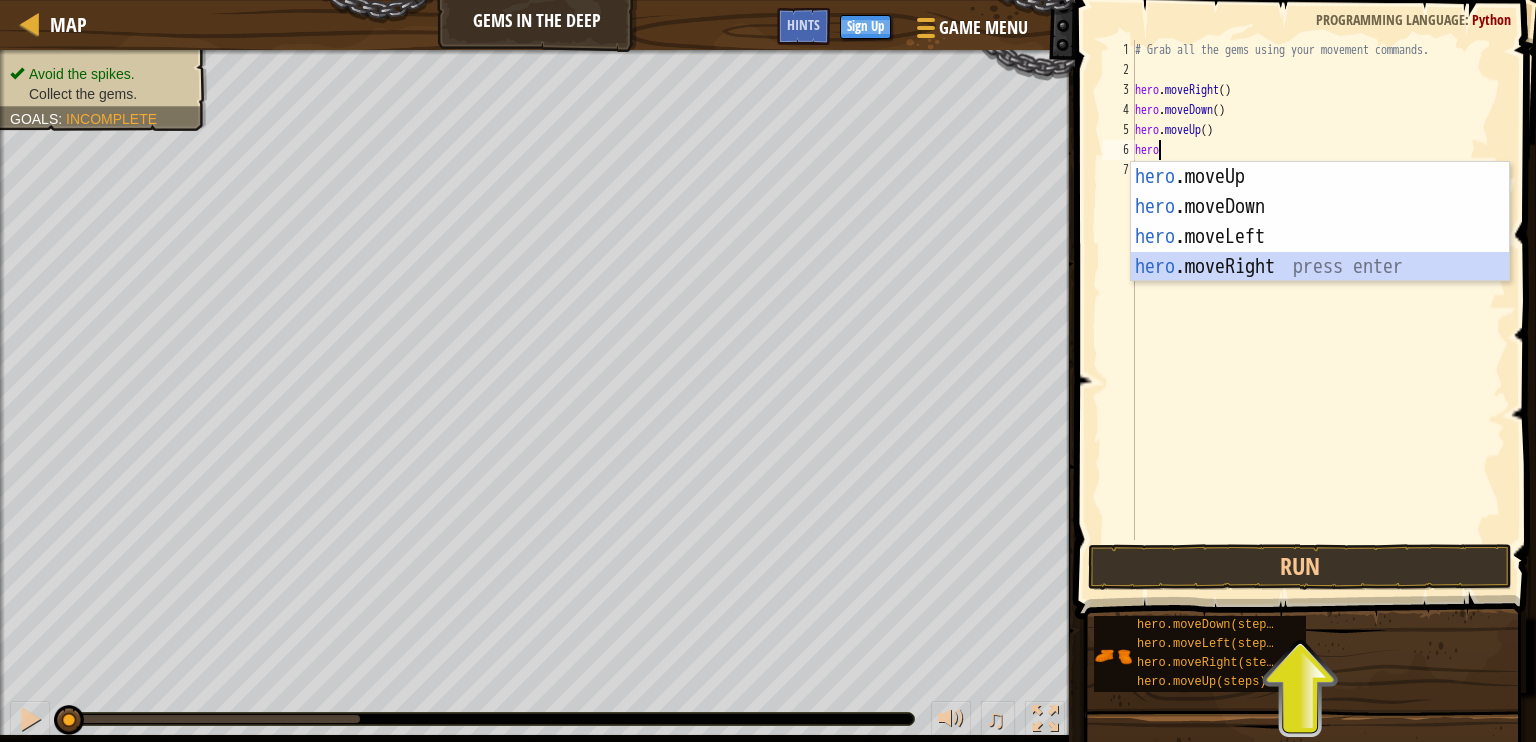 click on "hero .moveUp press enter hero .moveDown press enter hero .moveLeft press enter hero .moveRight press enter" at bounding box center [1320, 252] 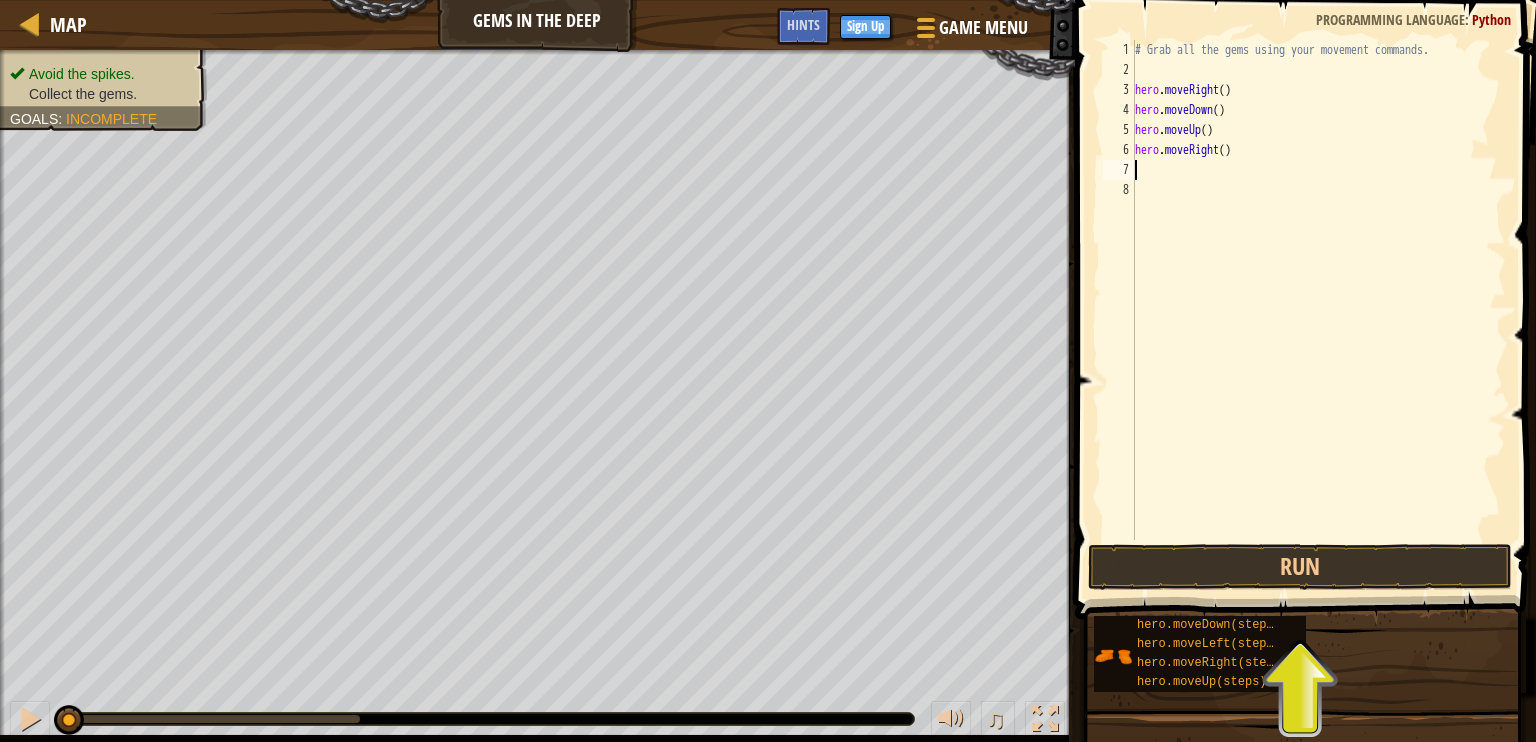 scroll, scrollTop: 9, scrollLeft: 0, axis: vertical 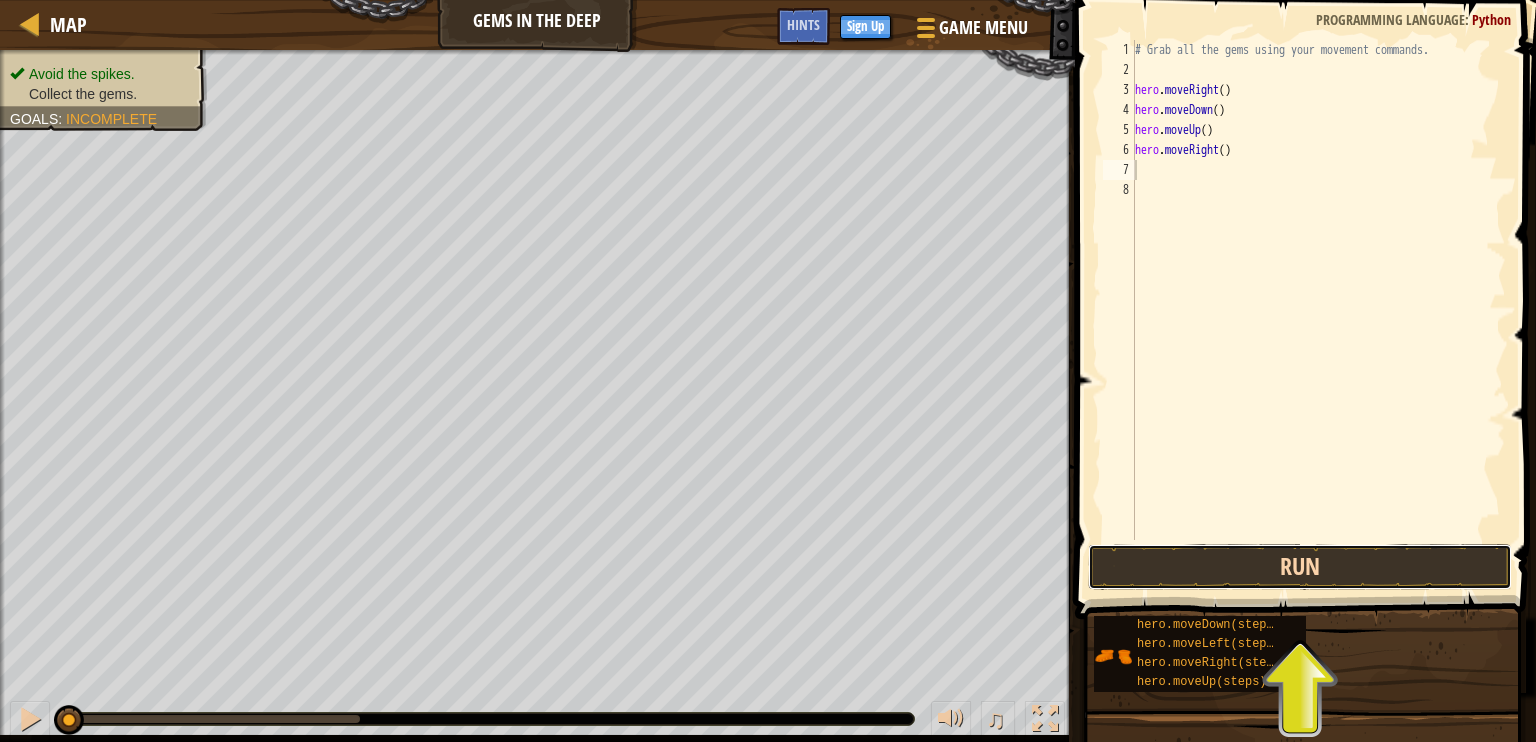 click on "Run" at bounding box center [1300, 567] 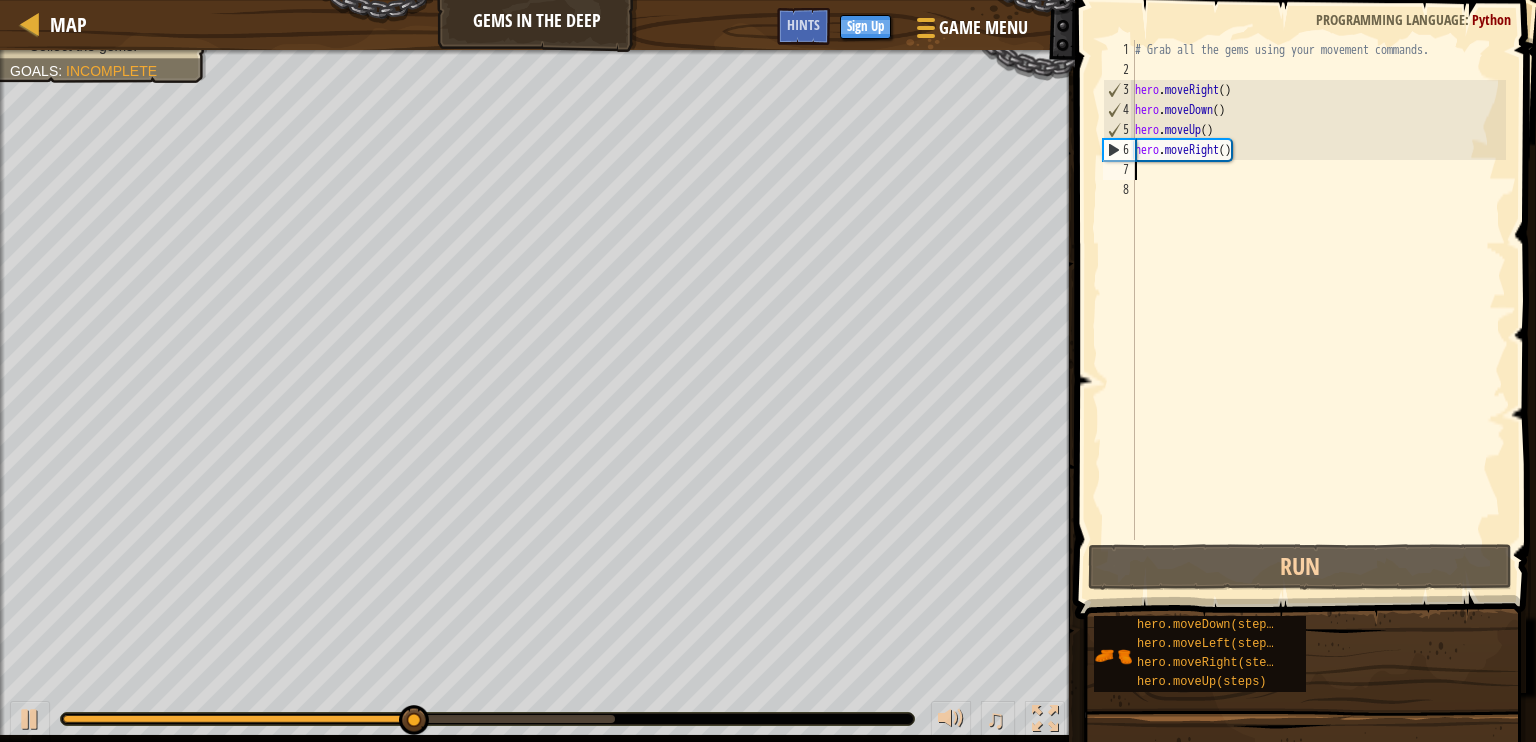 click on "# Grab all the gems using your movement commands. hero . moveRight ( ) hero . moveDown ( ) hero . moveUp ( ) hero . moveRight ( )" at bounding box center (1318, 310) 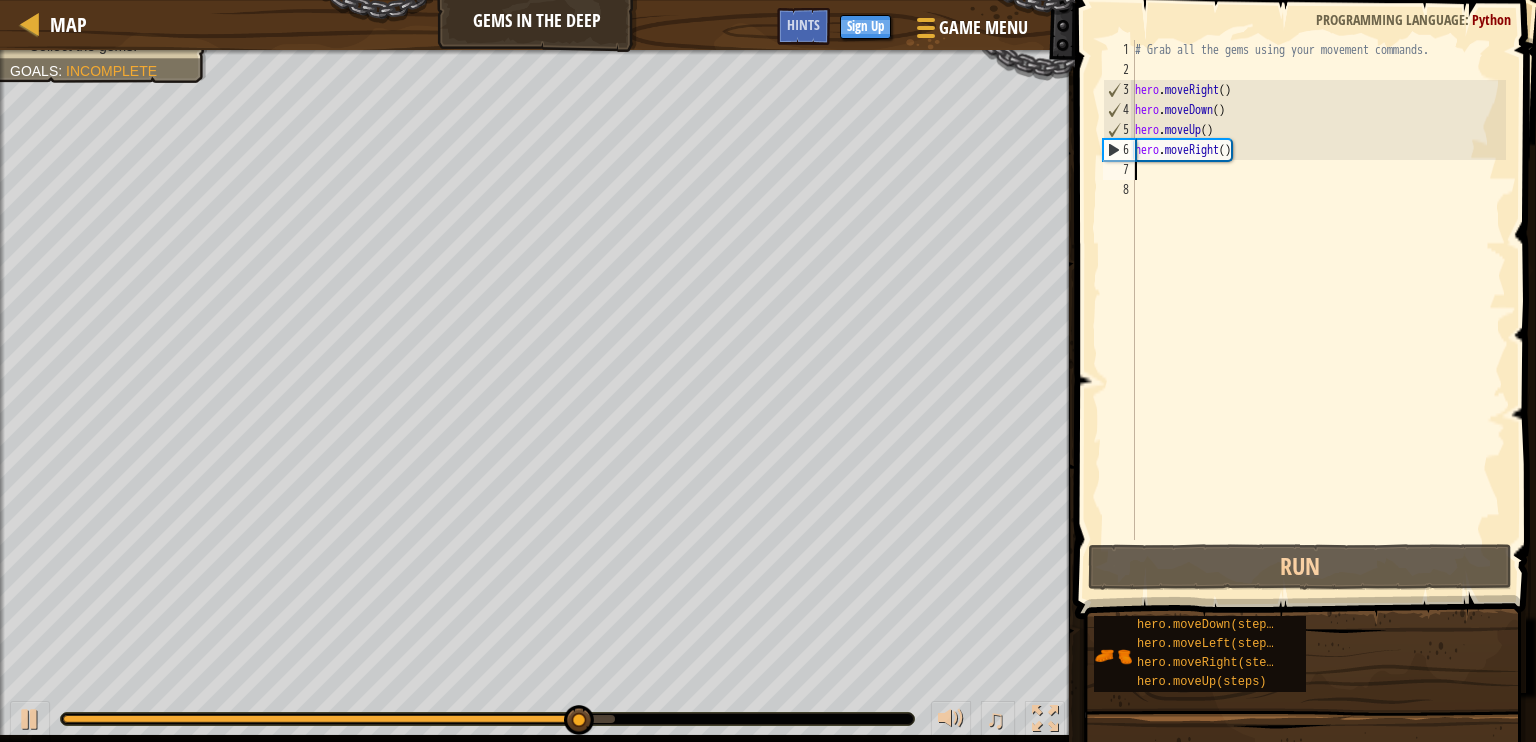 click on "# Grab all the gems using your movement commands. hero . moveRight ( ) hero . moveDown ( ) hero . moveUp ( ) hero . moveRight ( )" at bounding box center [1318, 310] 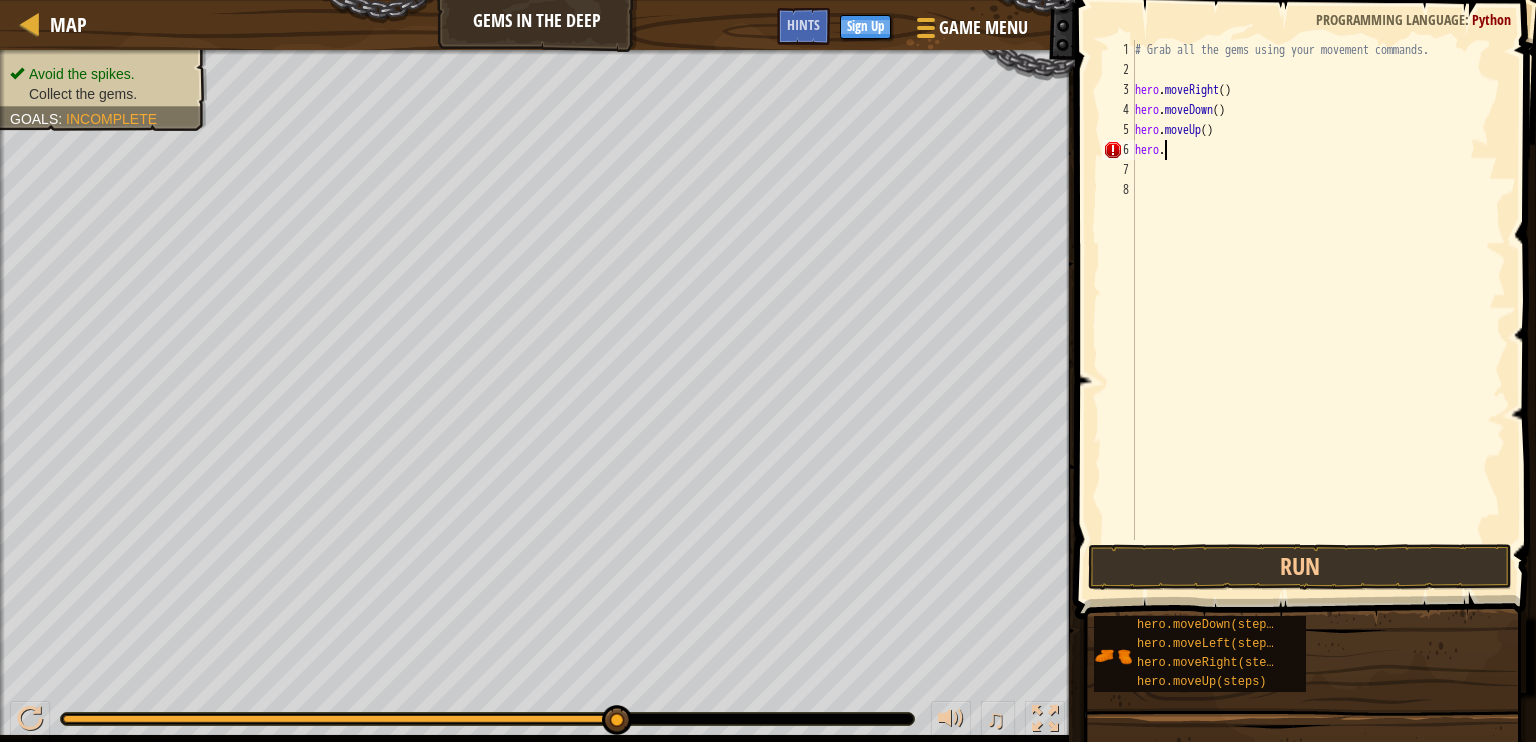 type on "hero.m" 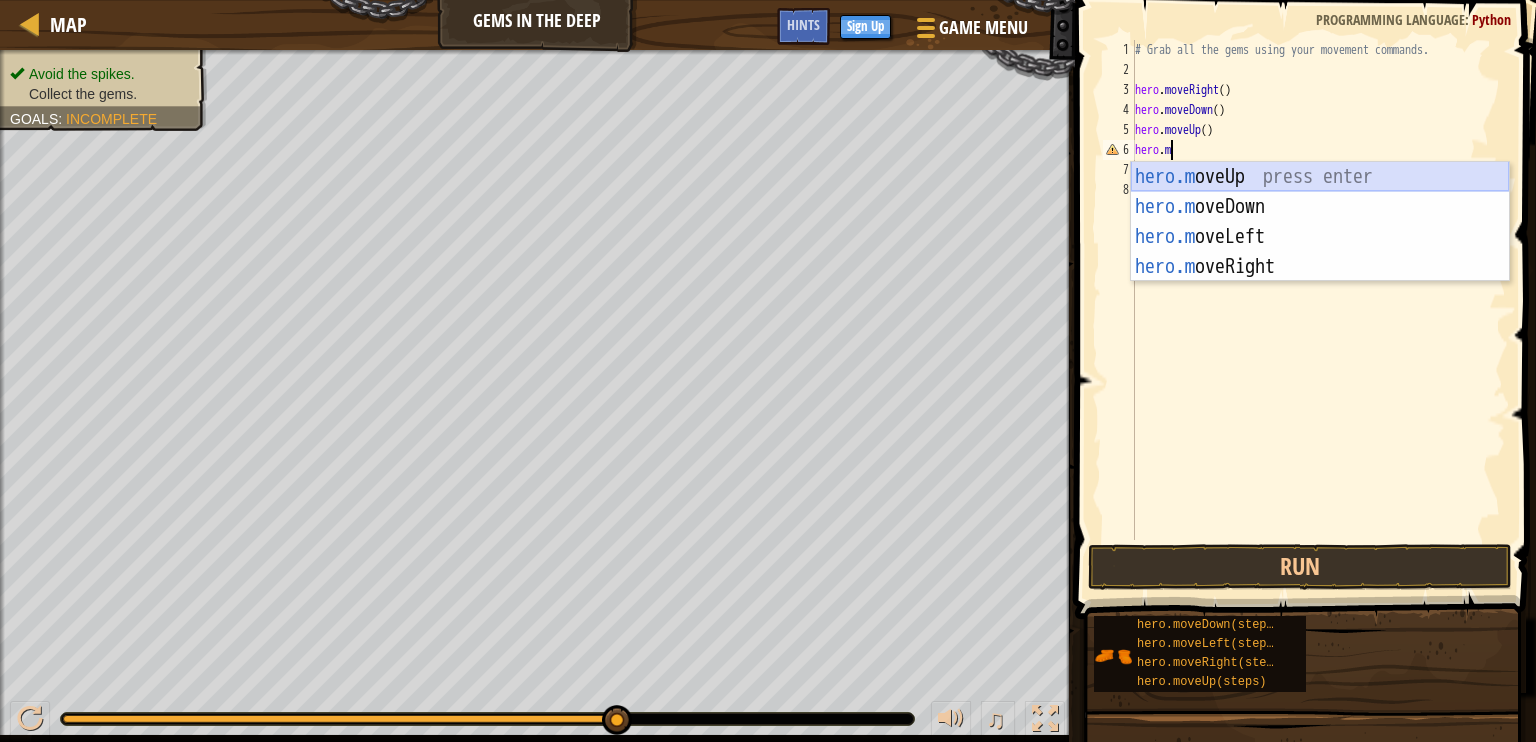 click on "hero.m oveUp press enter hero.m oveDown press enter hero.m oveLeft press enter hero.m oveRight press enter" at bounding box center [1320, 252] 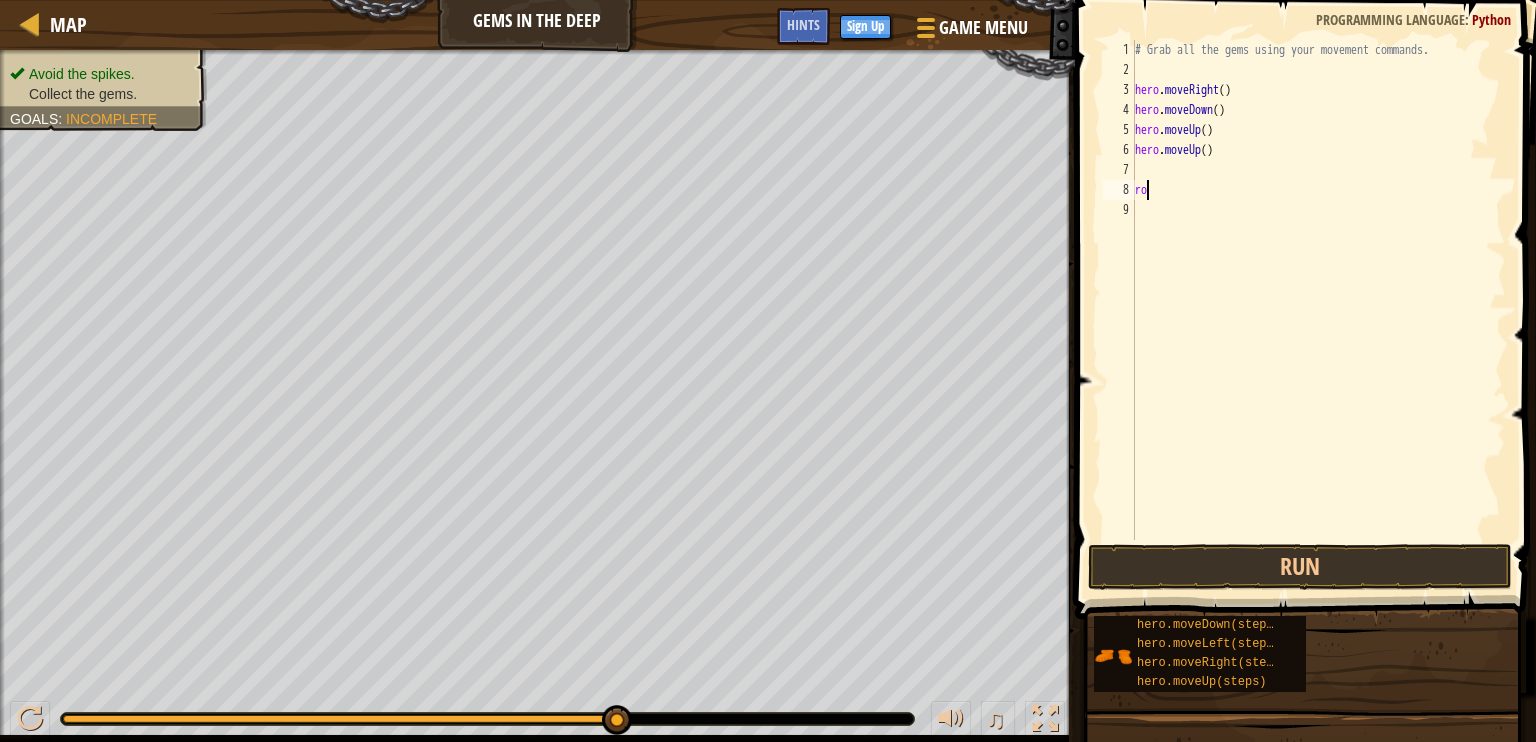 click on "# Grab all the gems using your movement commands. hero . moveRight ( ) hero . moveDown ( ) hero . moveUp ( ) hero . moveUp ( ) ro" at bounding box center (1318, 310) 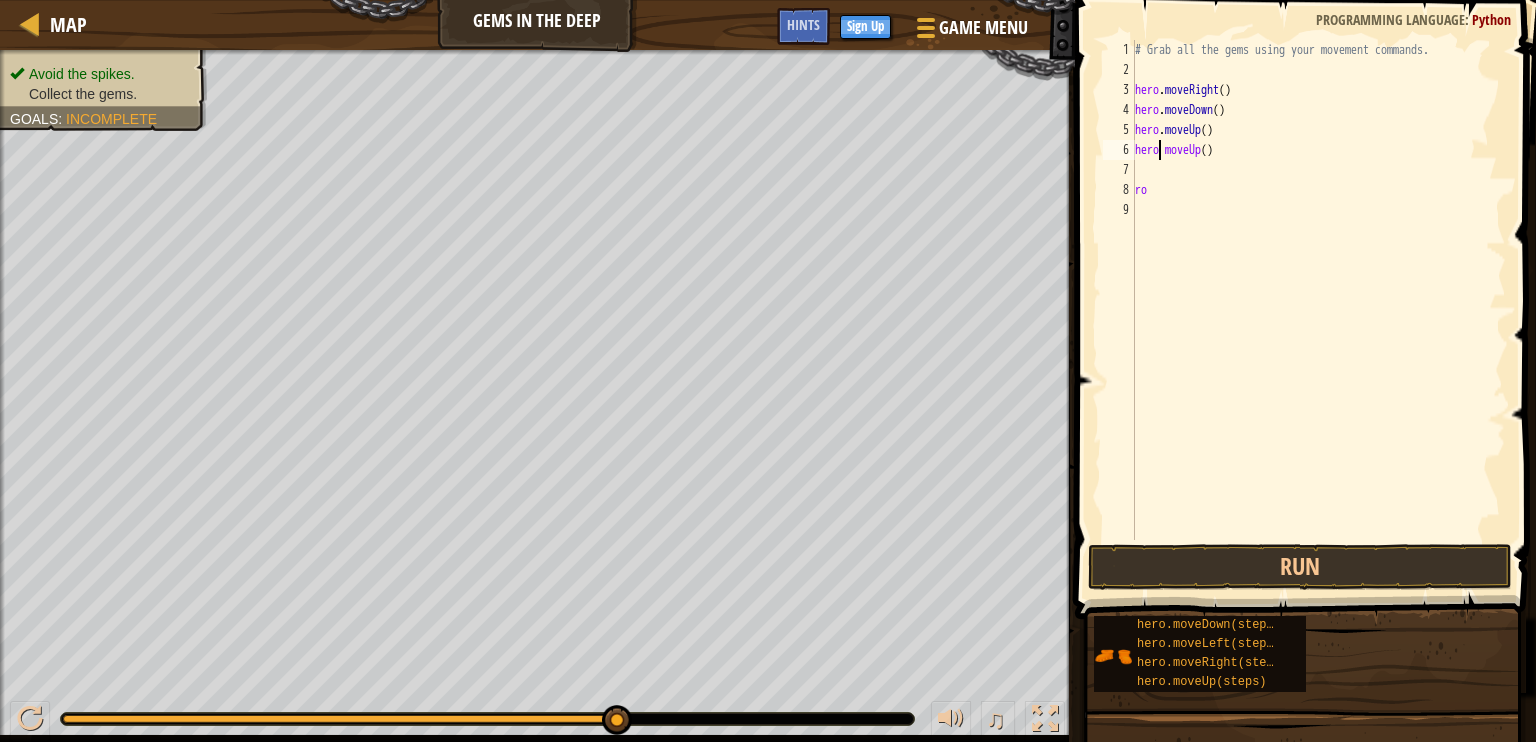 scroll, scrollTop: 9, scrollLeft: 2, axis: both 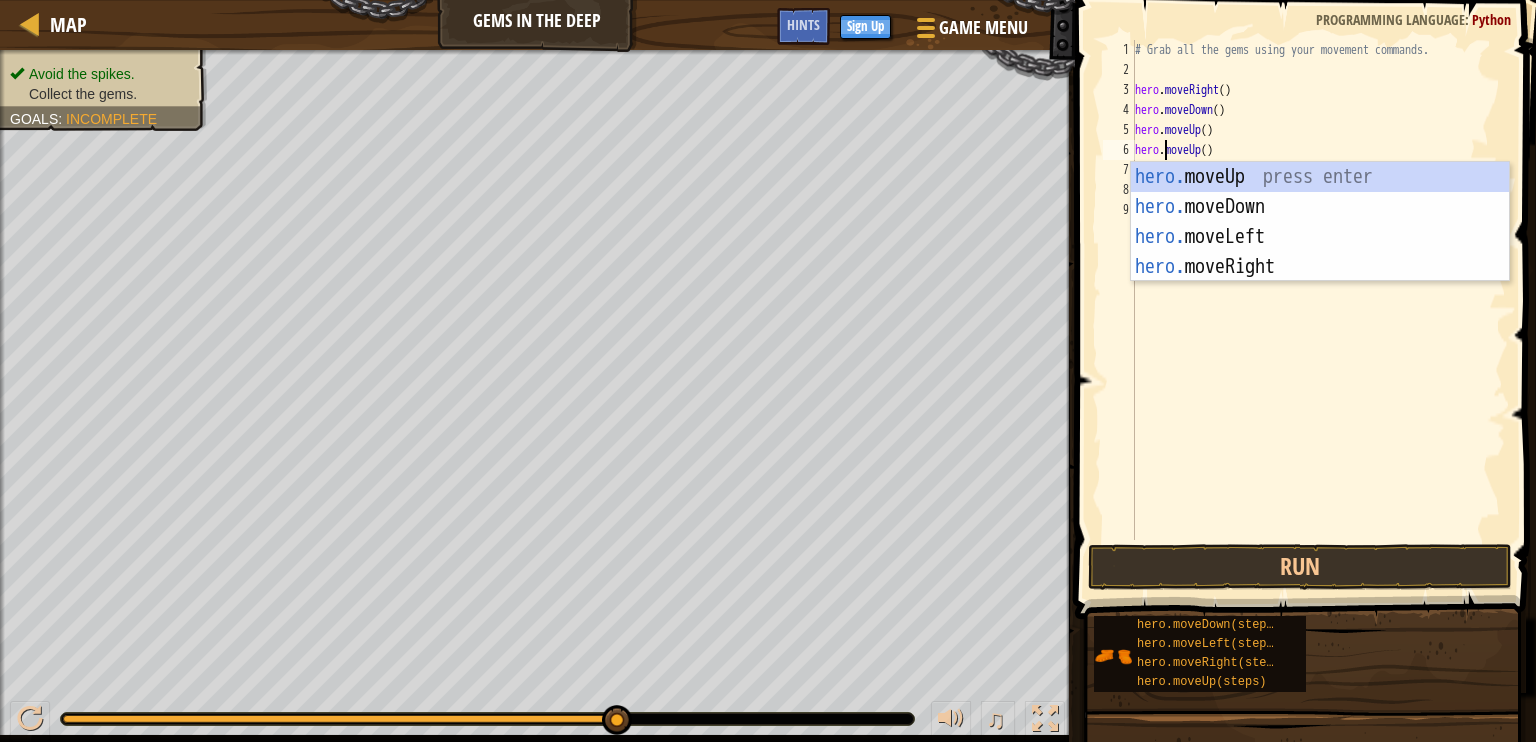 click on "# Grab all the gems using your movement commands. hero . moveRight ( ) hero . moveDown ( ) hero . moveUp ( ) hero . moveUp ( ) ro" at bounding box center (1318, 310) 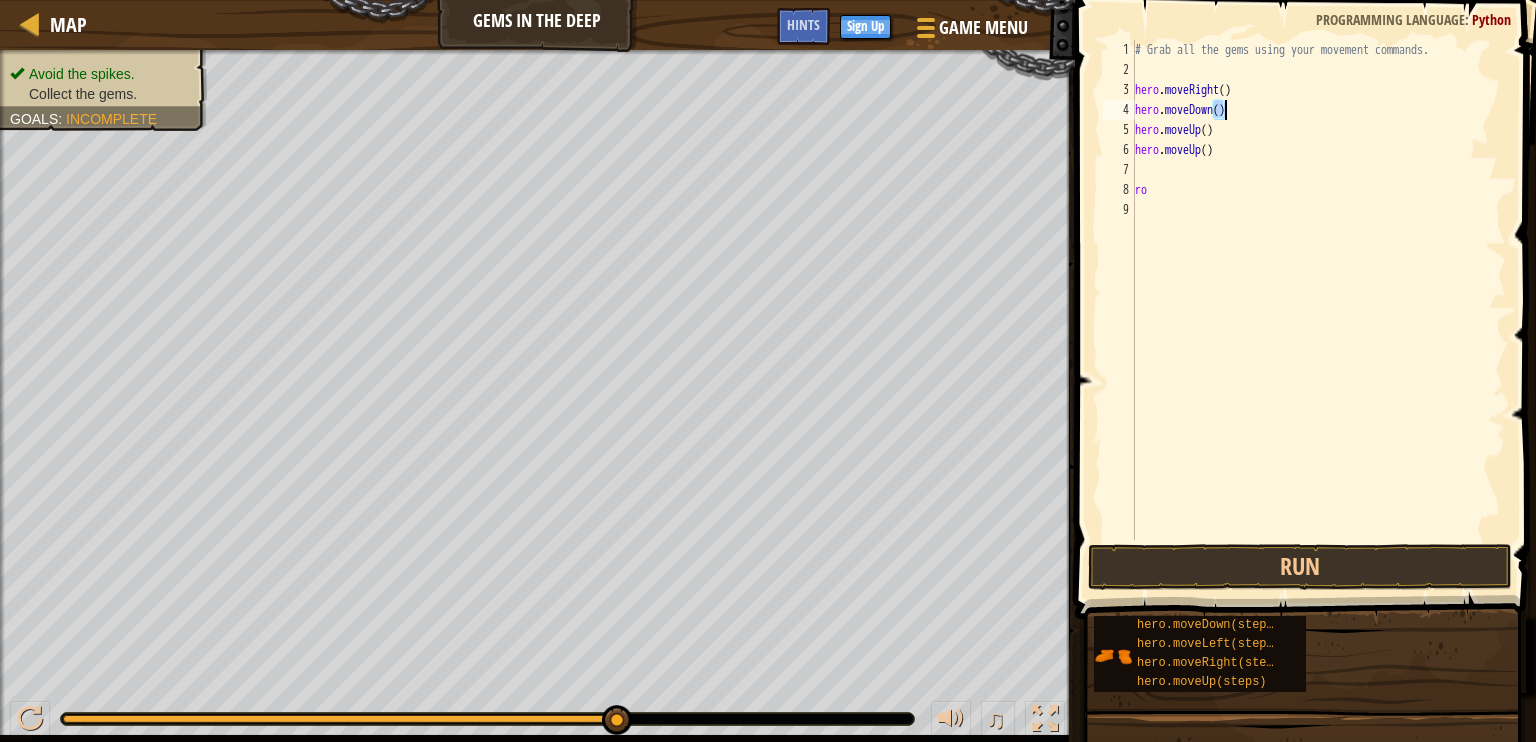 click on "# Grab all the gems using your movement commands. hero . moveRight ( ) hero . moveDown ( ) hero . moveUp ( ) hero . moveUp ( ) ro" at bounding box center [1318, 310] 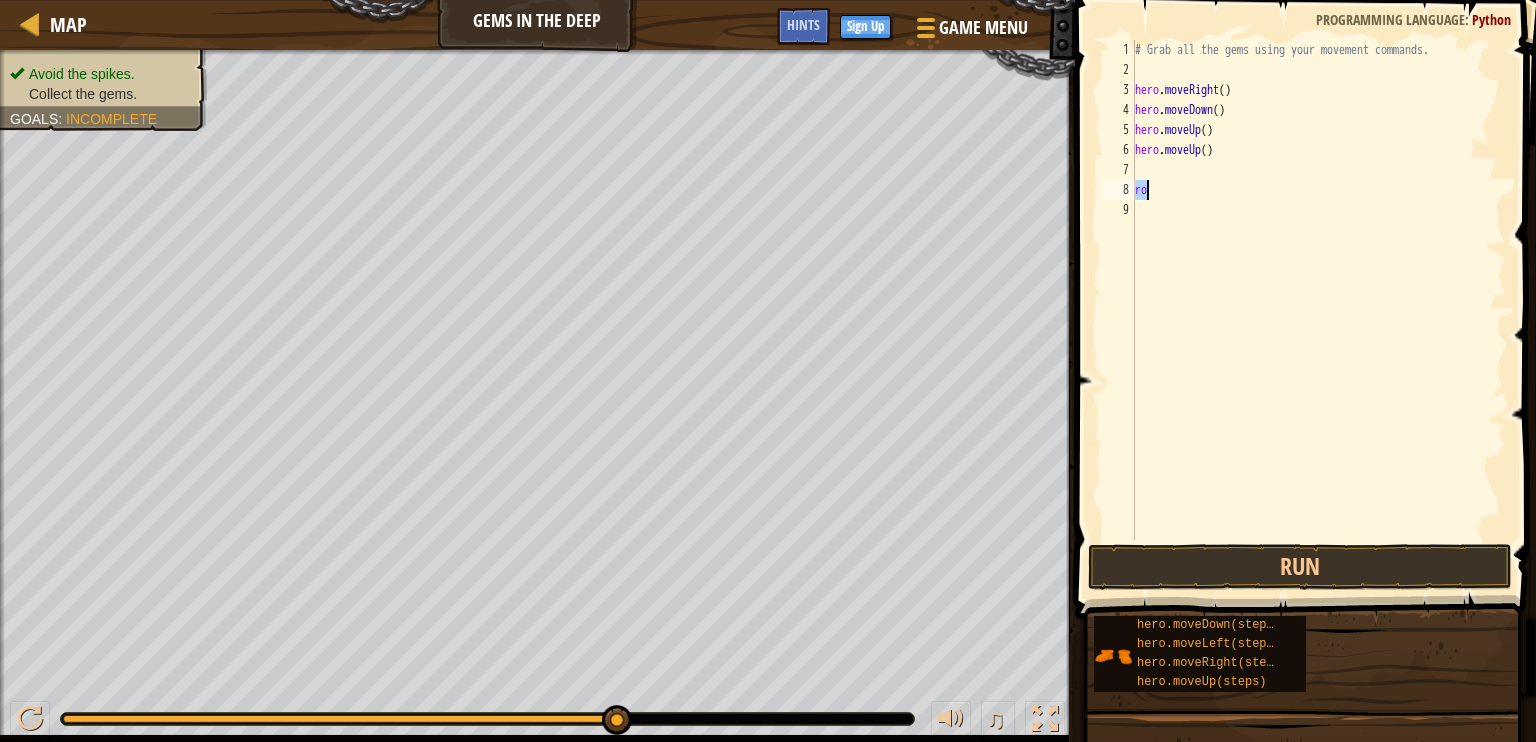 scroll, scrollTop: 9, scrollLeft: 0, axis: vertical 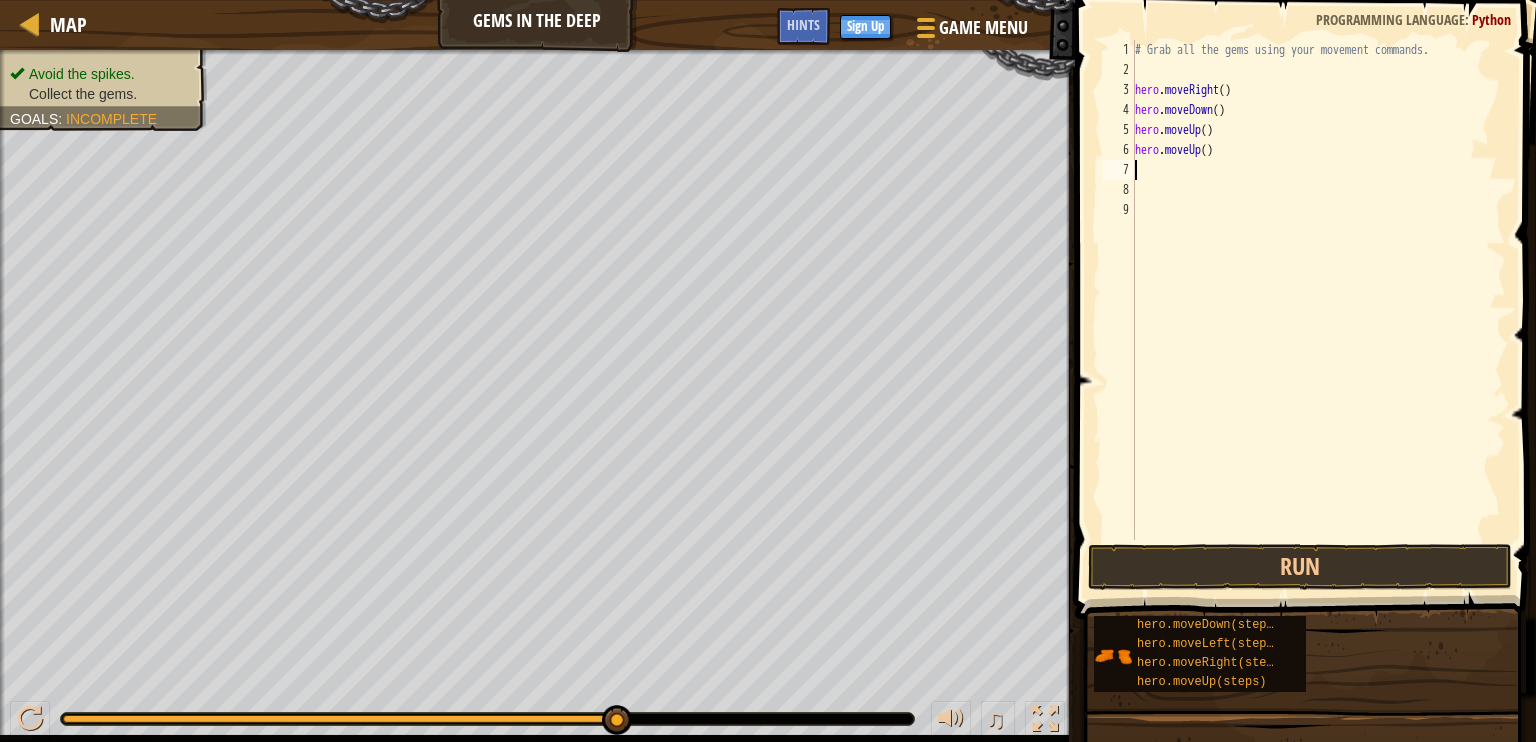 click on "# Grab all the gems using your movement commands. hero . moveRight ( ) hero . moveDown ( ) hero . moveUp ( ) hero . moveUp ( )" at bounding box center [1318, 310] 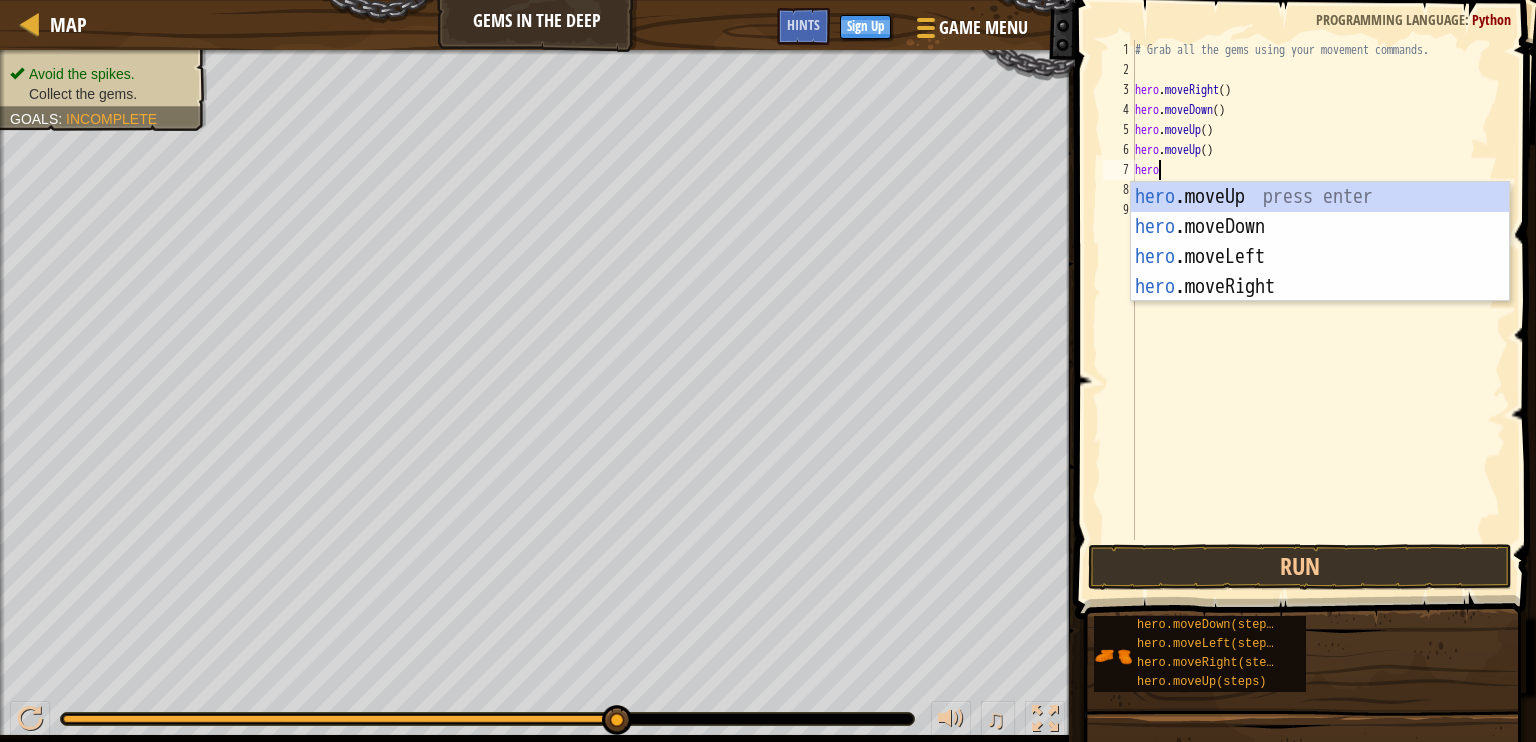 scroll, scrollTop: 9, scrollLeft: 0, axis: vertical 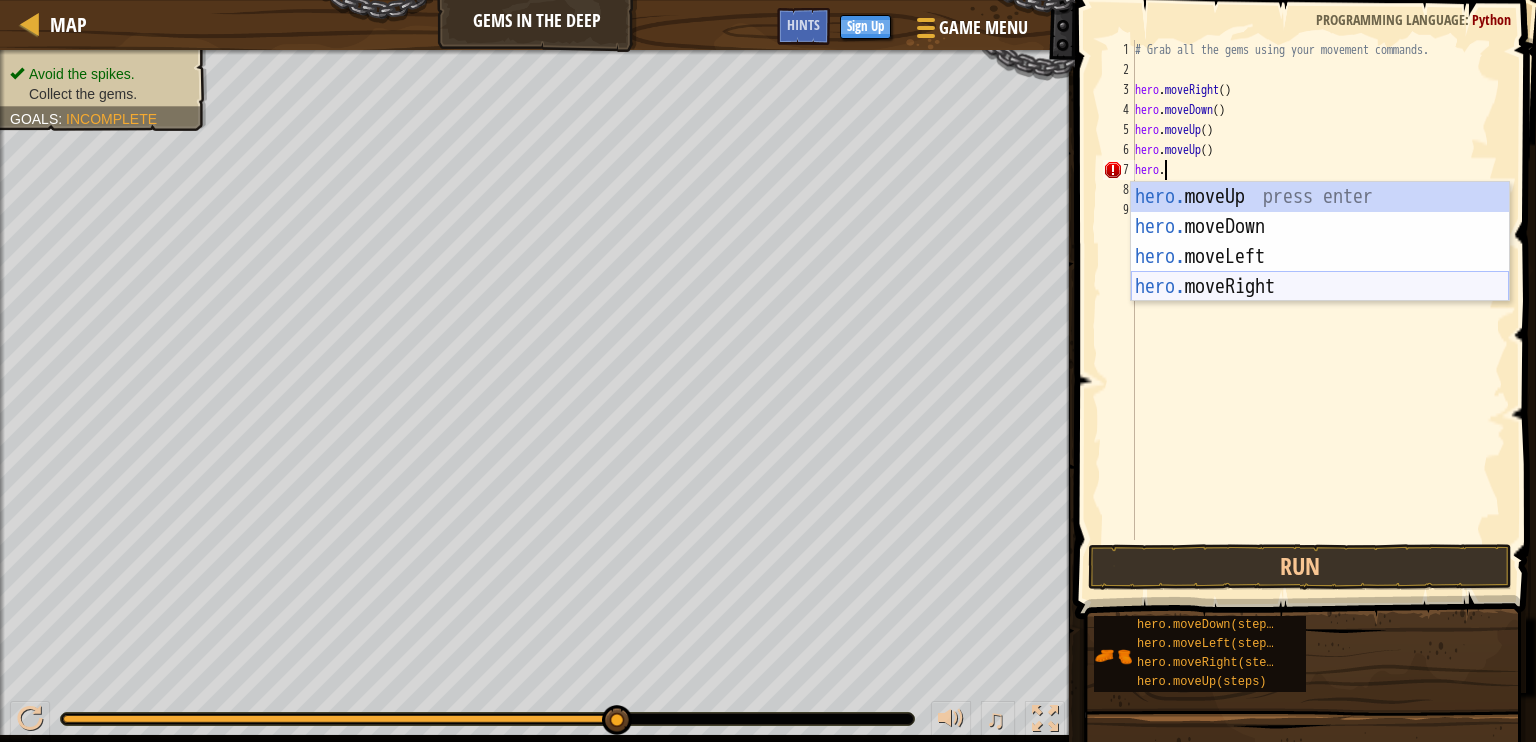 click on "hero. moveUp press enter hero. moveDown press enter hero. moveLeft press enter hero. moveRight press enter" at bounding box center (1320, 272) 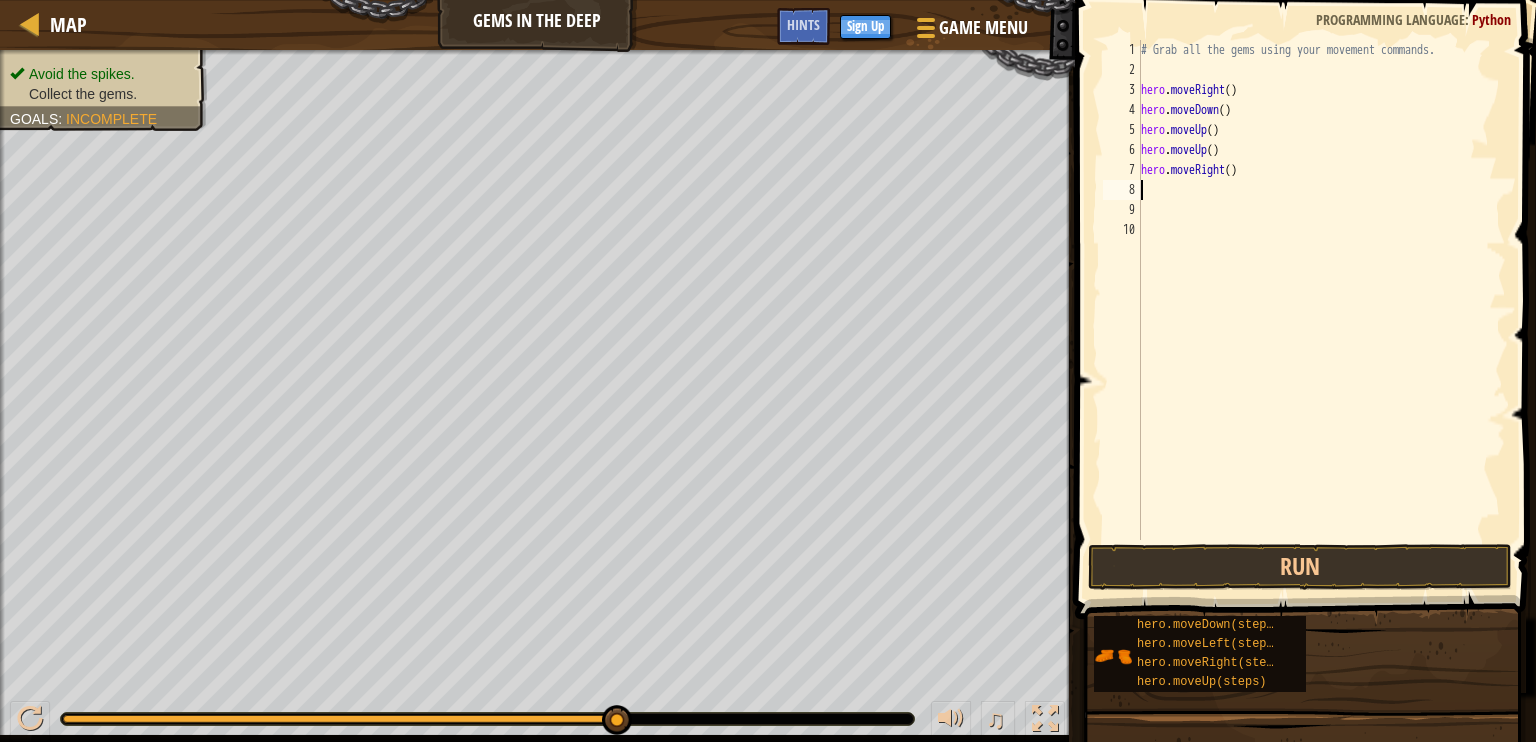 scroll, scrollTop: 9, scrollLeft: 0, axis: vertical 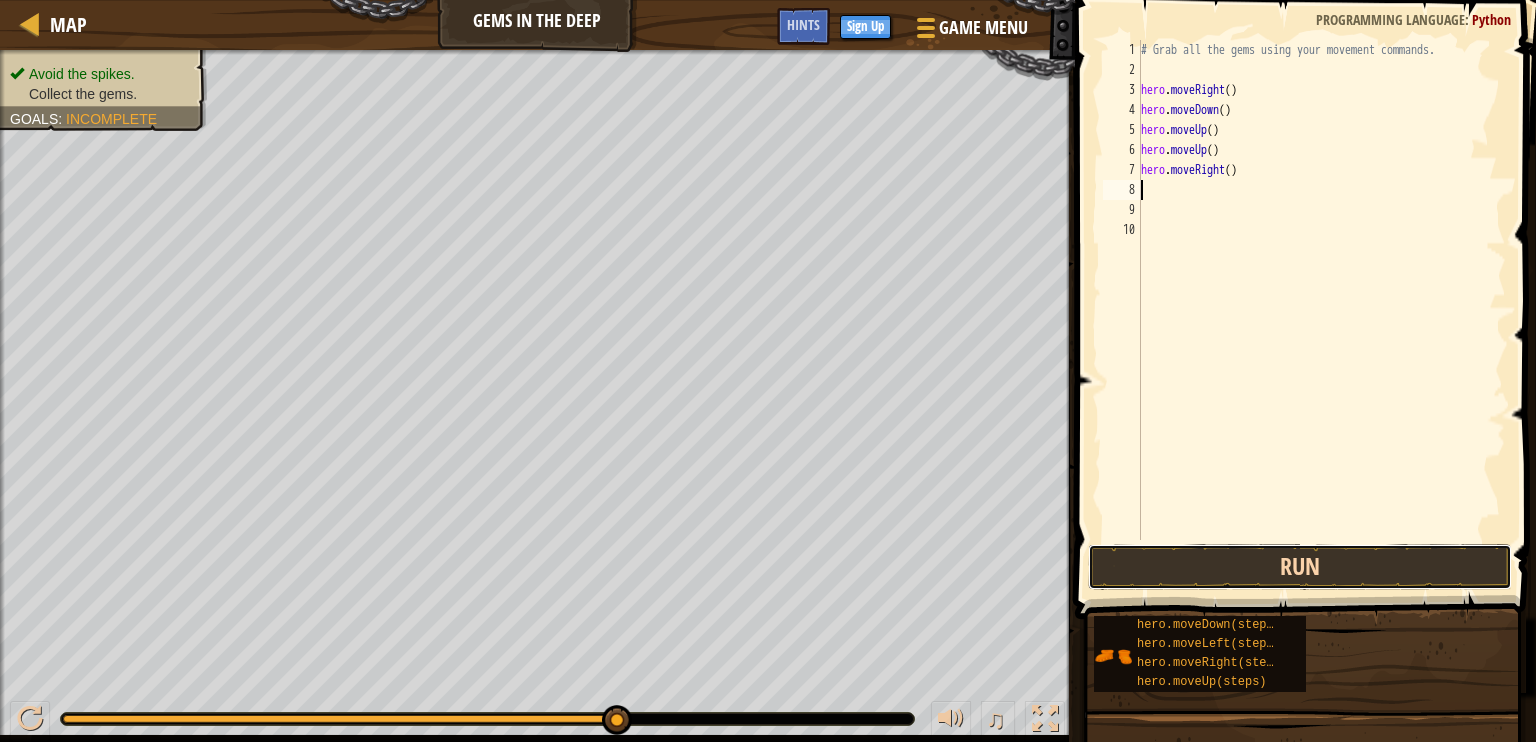 click on "Run" at bounding box center [1300, 567] 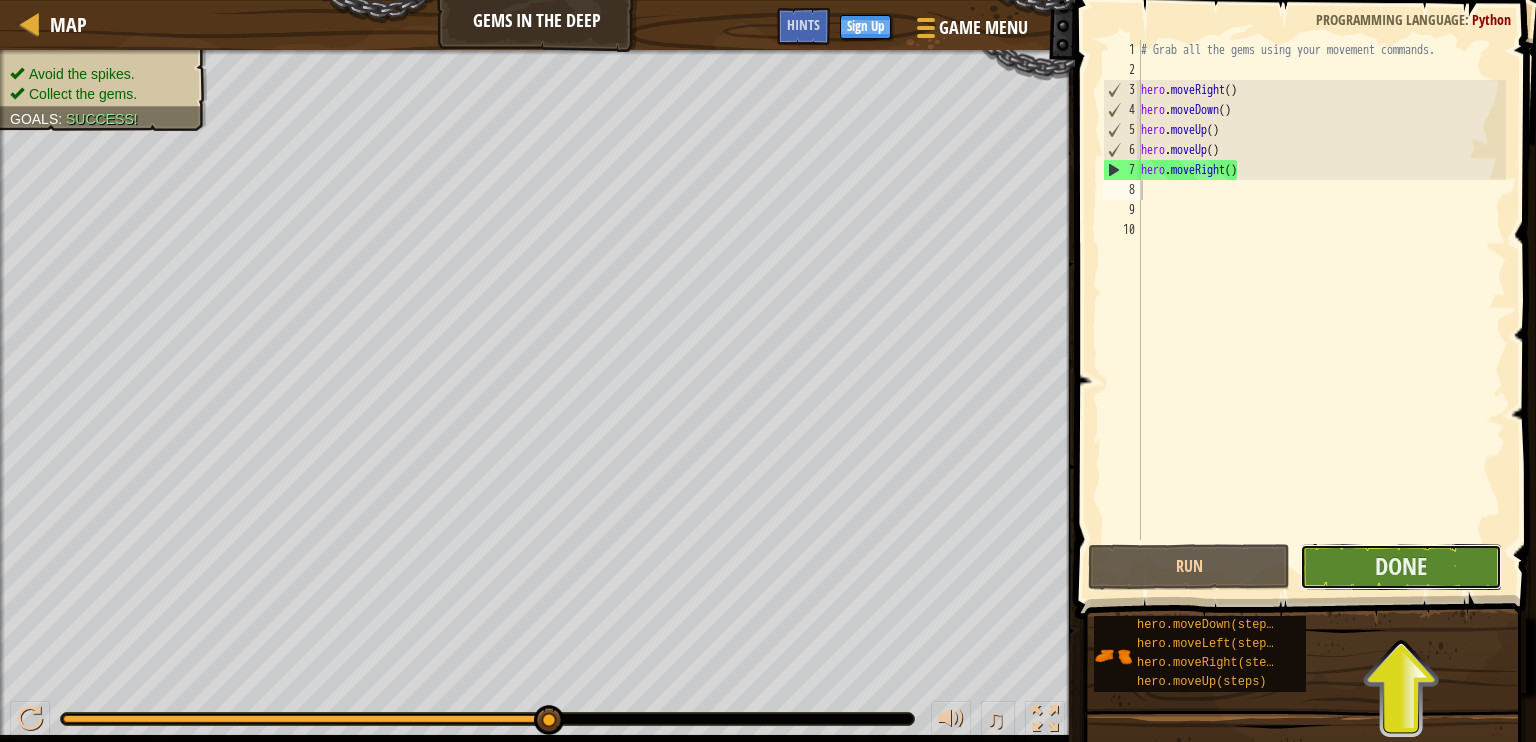 click on "Done" at bounding box center (1401, 567) 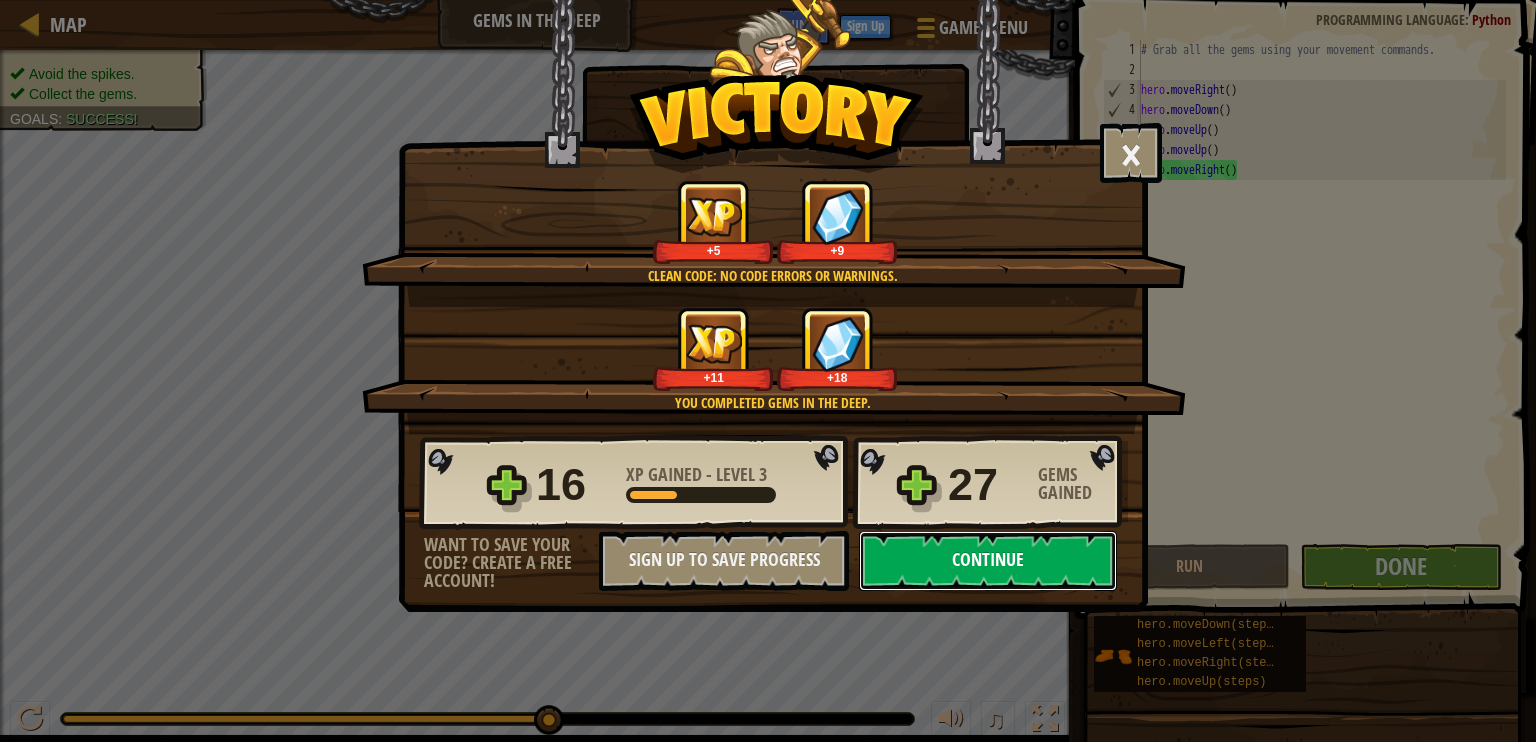 click on "Continue" at bounding box center [988, 561] 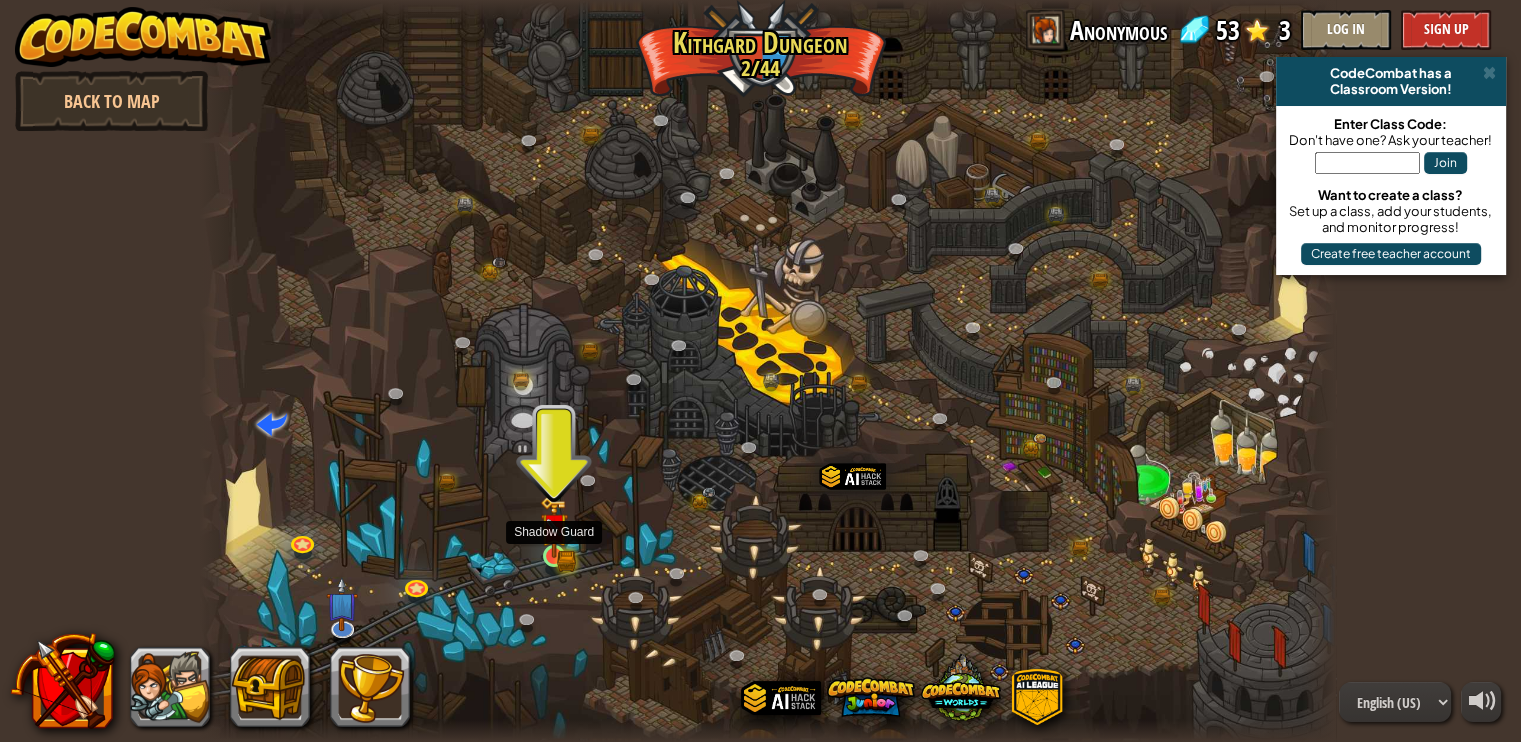 click at bounding box center [554, 527] 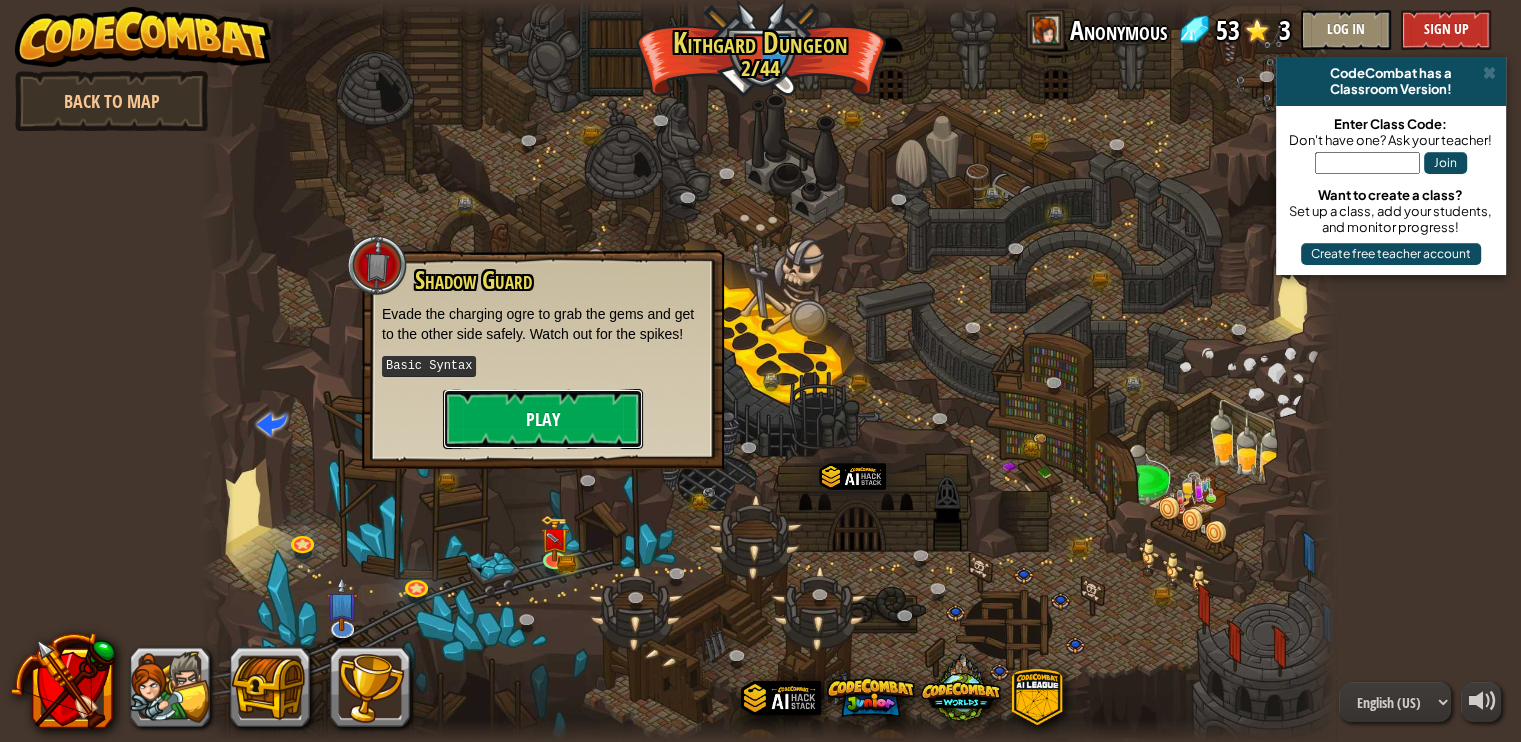 click on "Play" at bounding box center (543, 419) 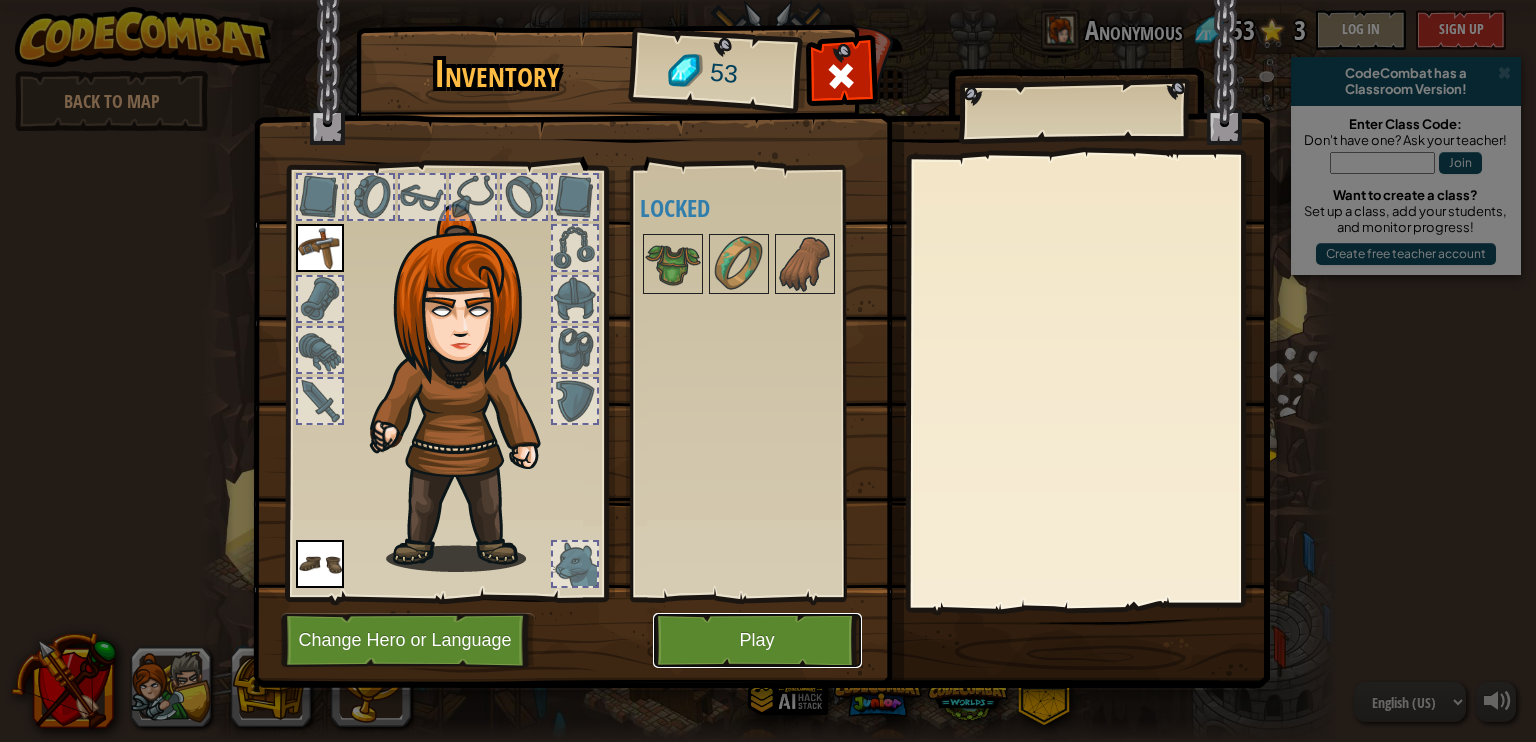 click on "Play" at bounding box center (757, 640) 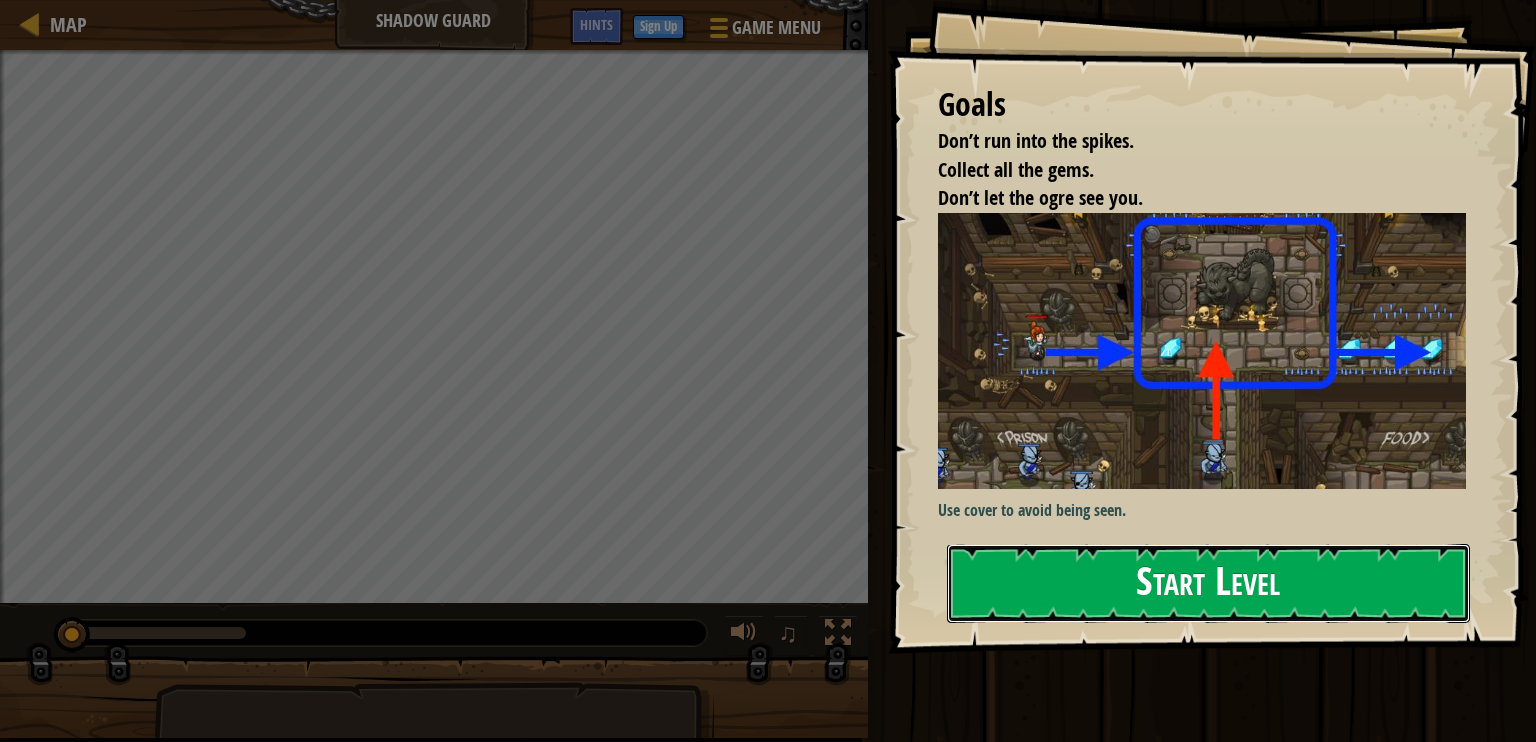 click on "Start Level" at bounding box center [1208, 583] 